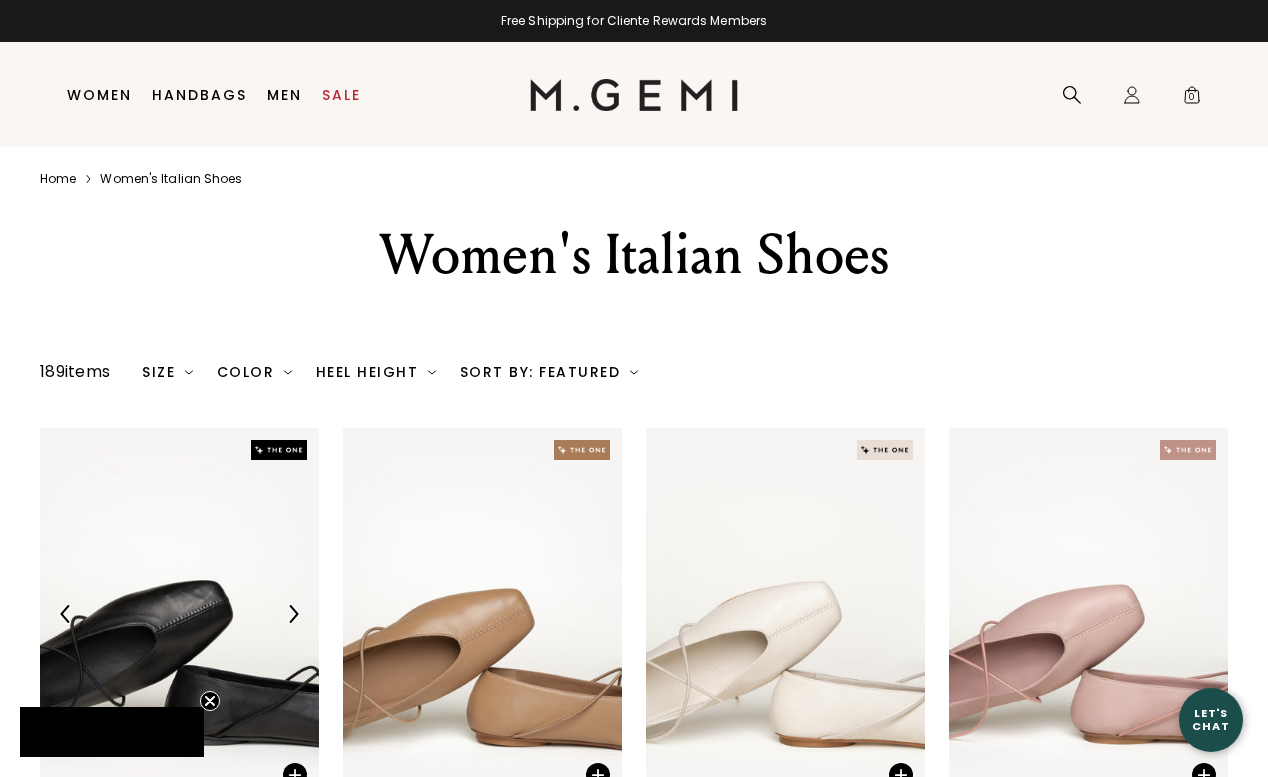 scroll, scrollTop: 32, scrollLeft: 0, axis: vertical 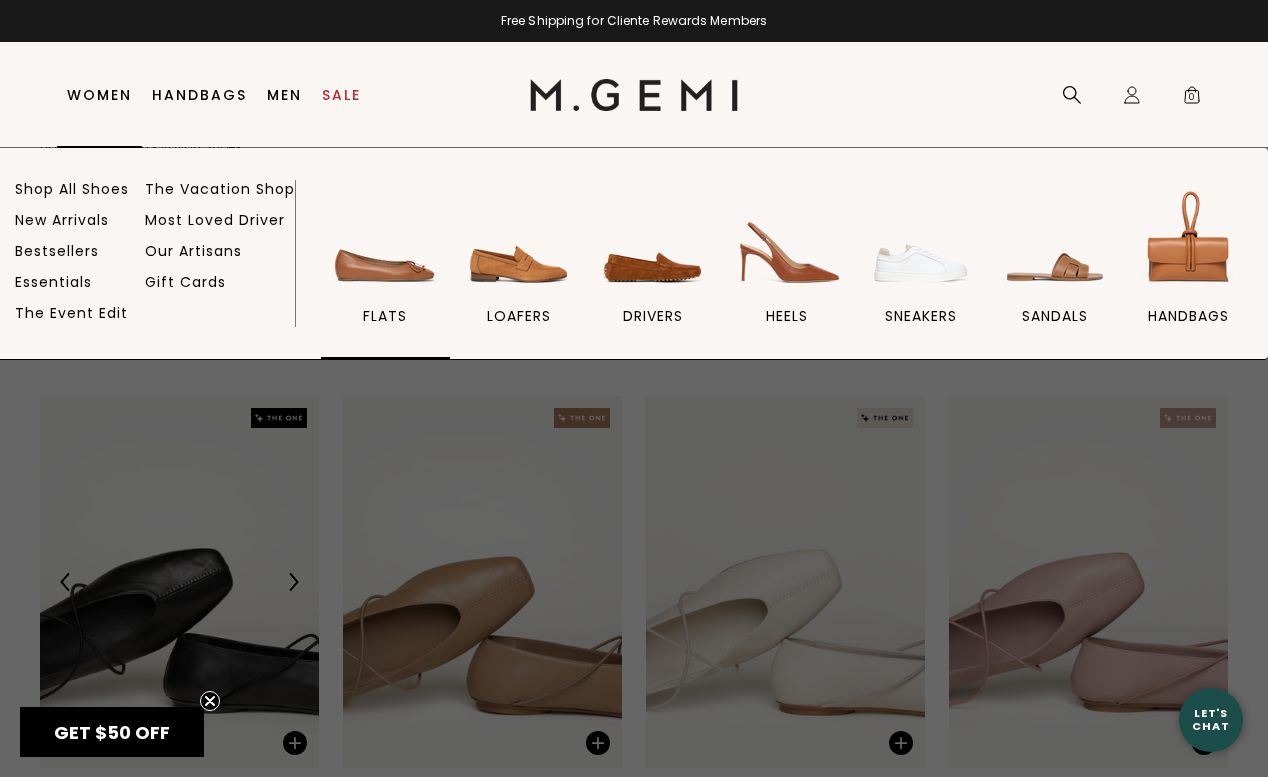 click at bounding box center (385, 241) 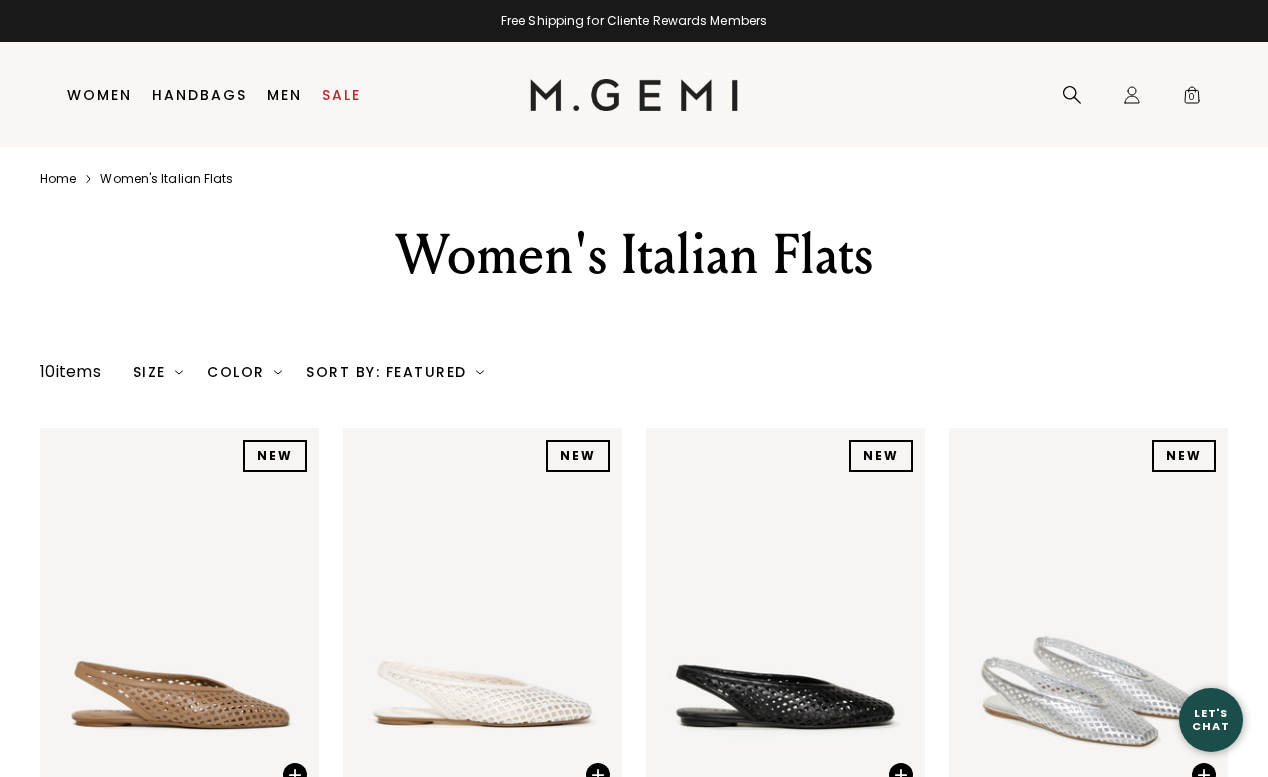 scroll, scrollTop: 0, scrollLeft: 0, axis: both 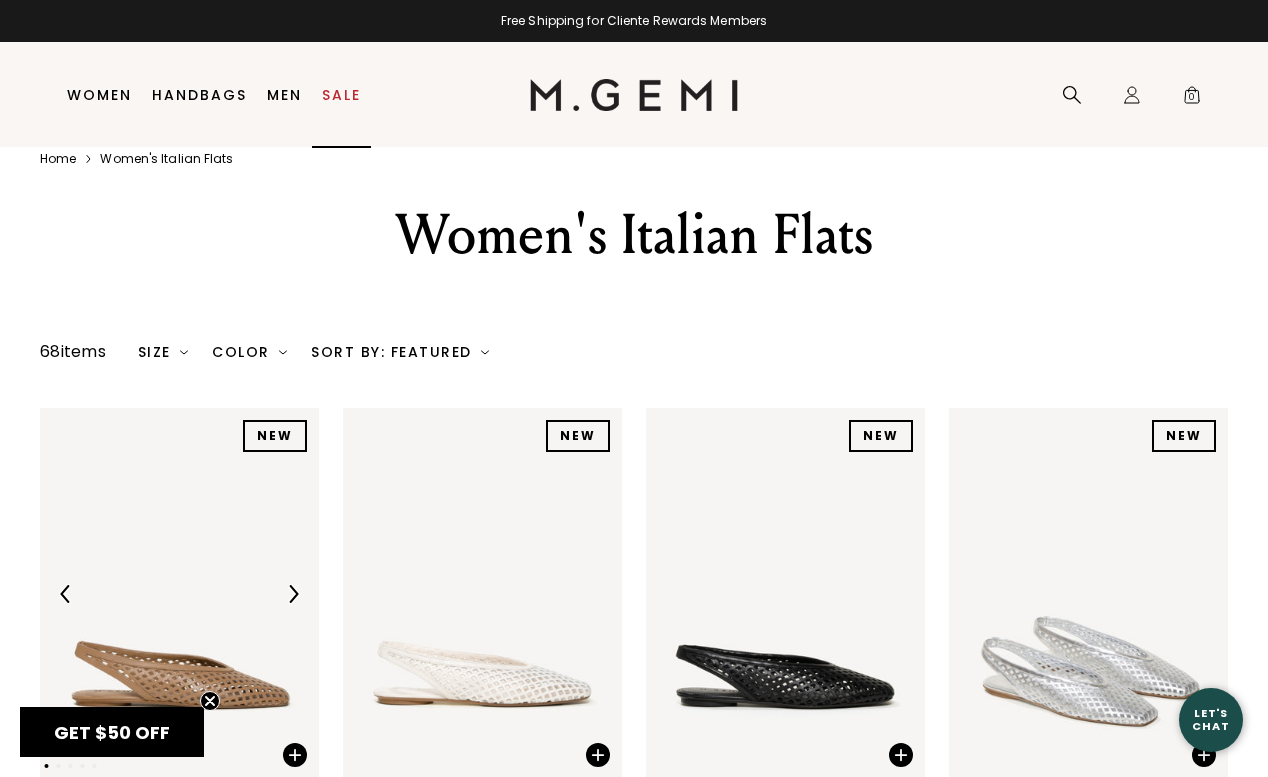 click on "Sale" at bounding box center (341, 95) 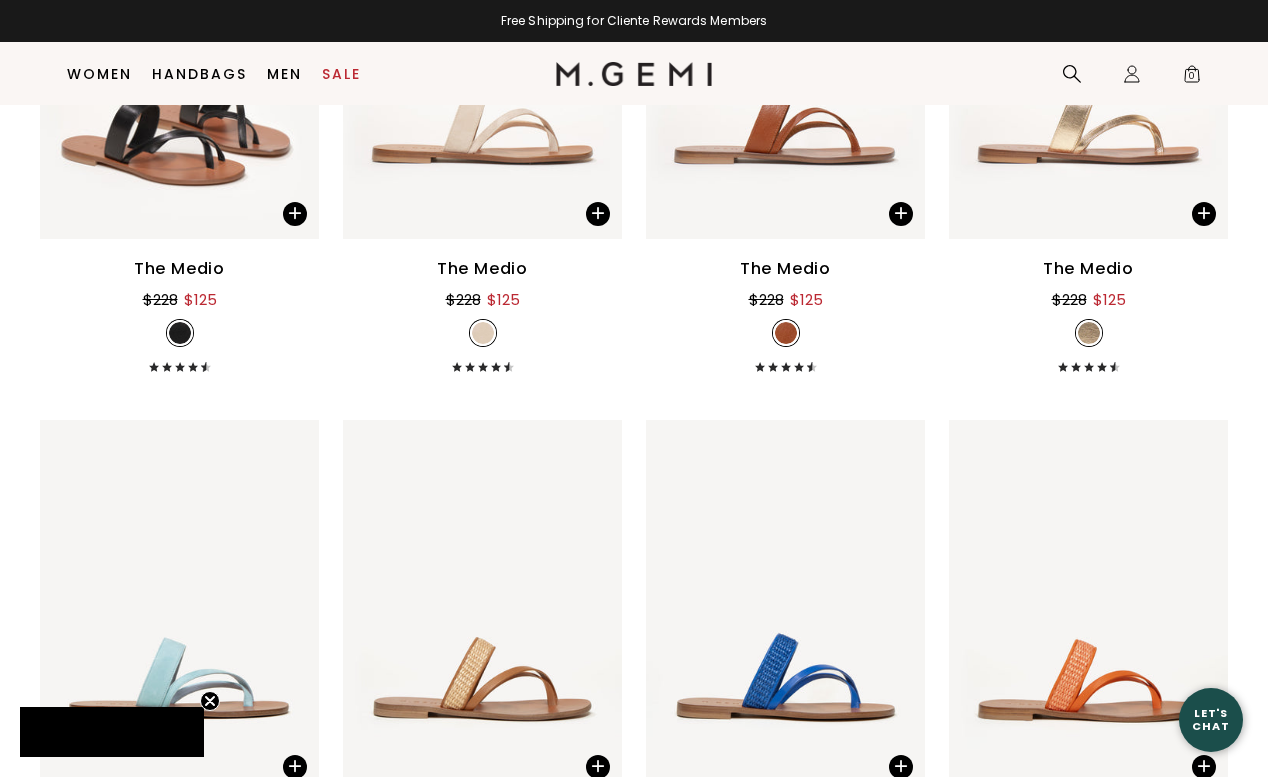 scroll, scrollTop: 1385, scrollLeft: 0, axis: vertical 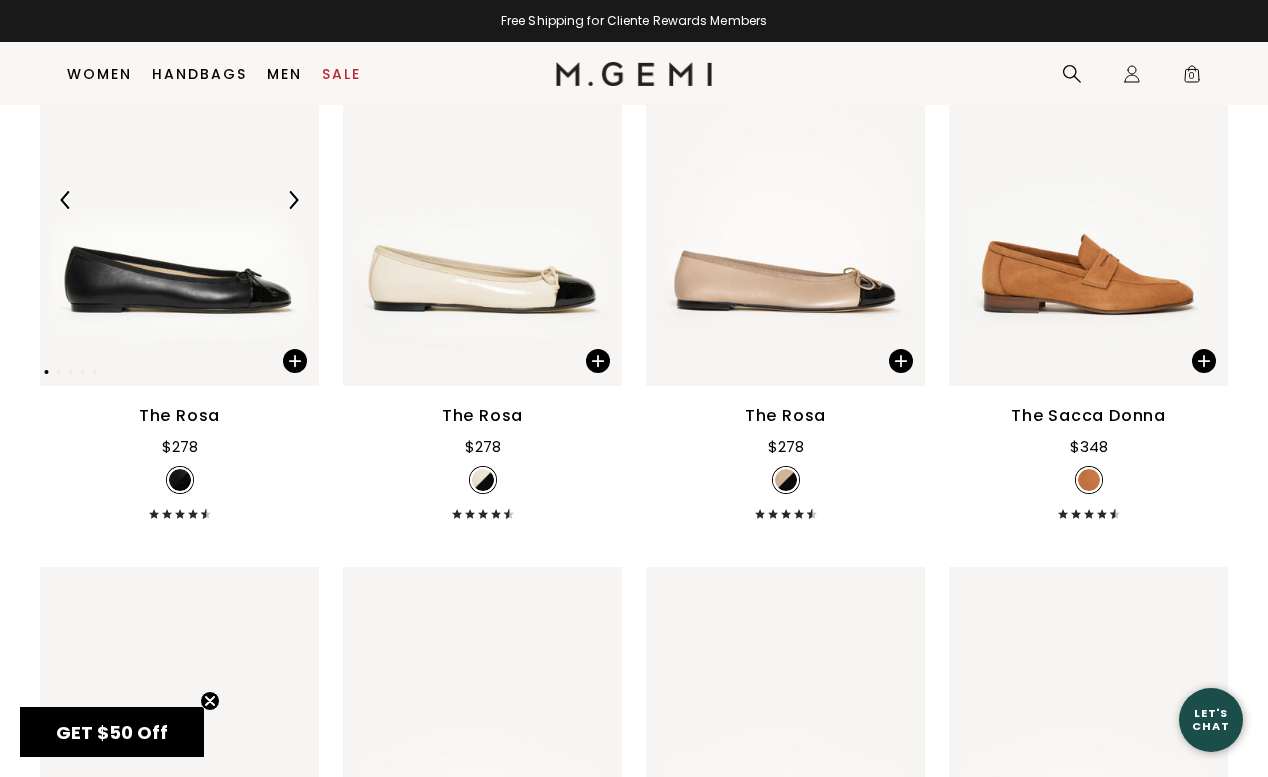 click at bounding box center (293, 200) 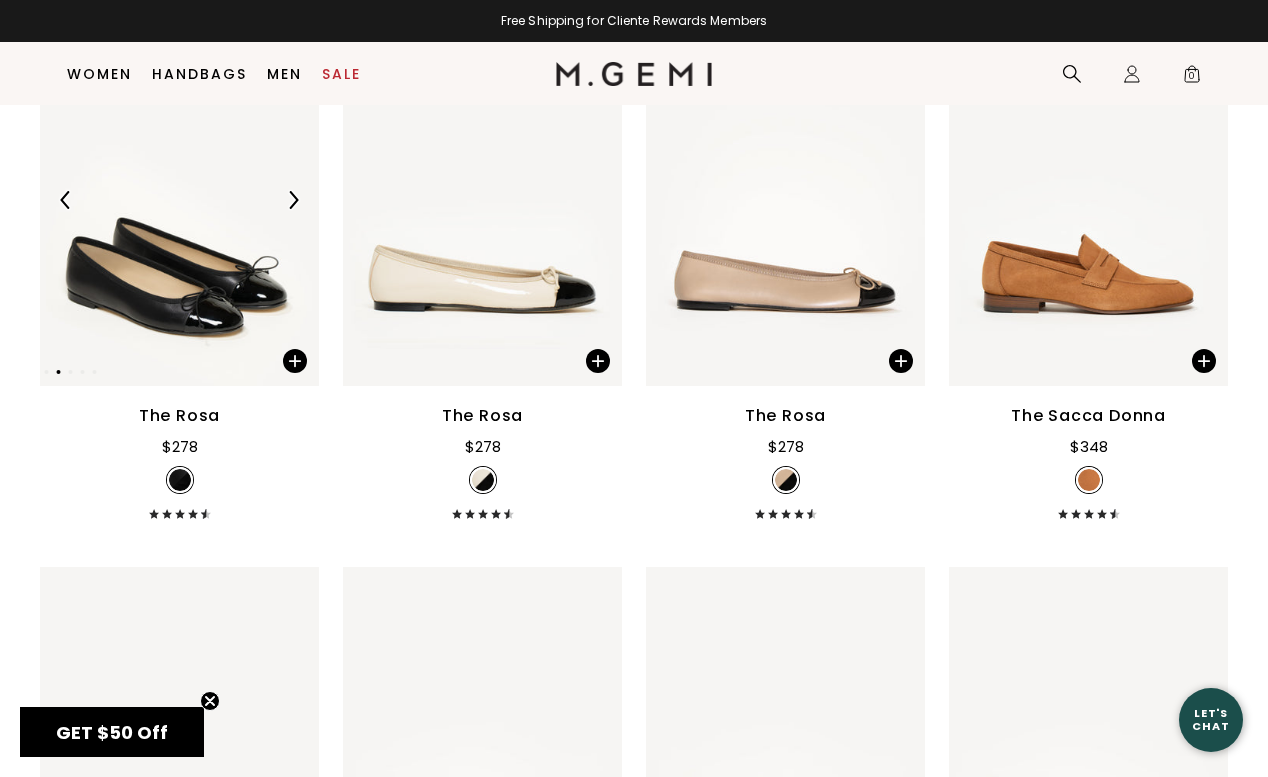 click at bounding box center (293, 200) 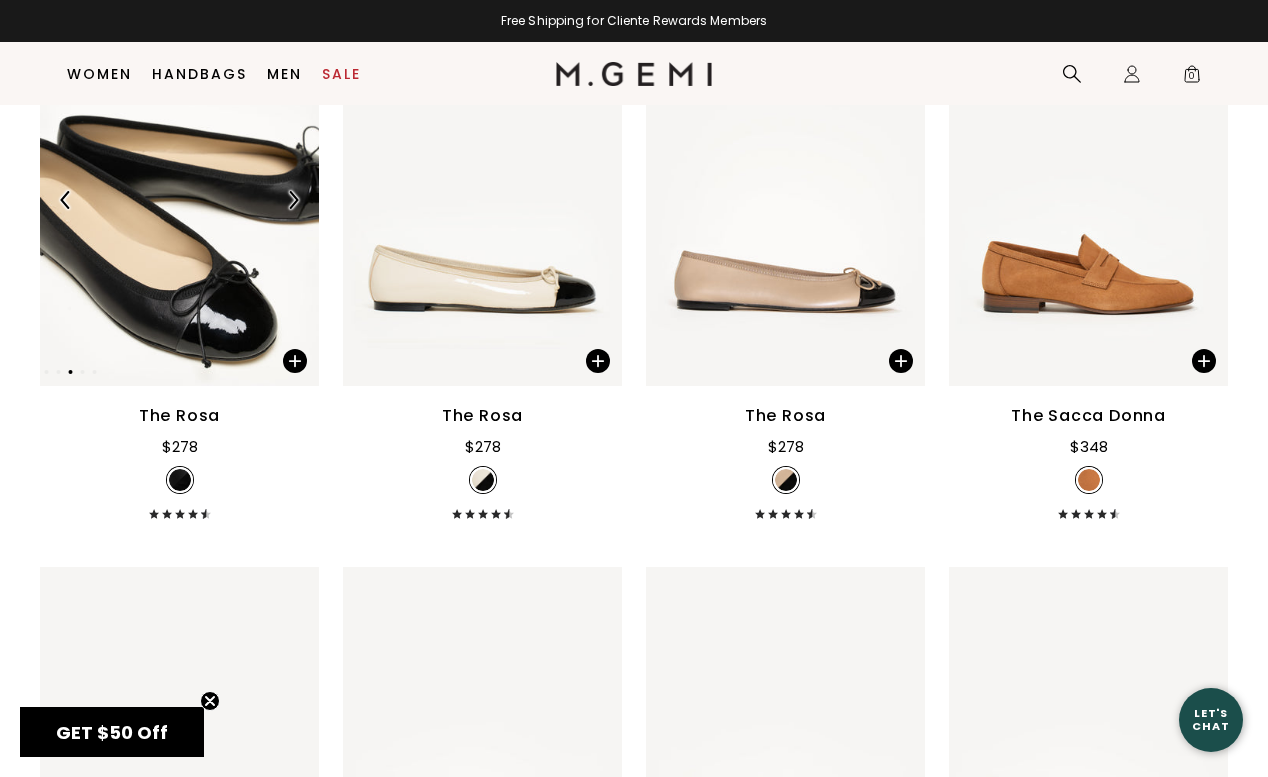 click at bounding box center (293, 200) 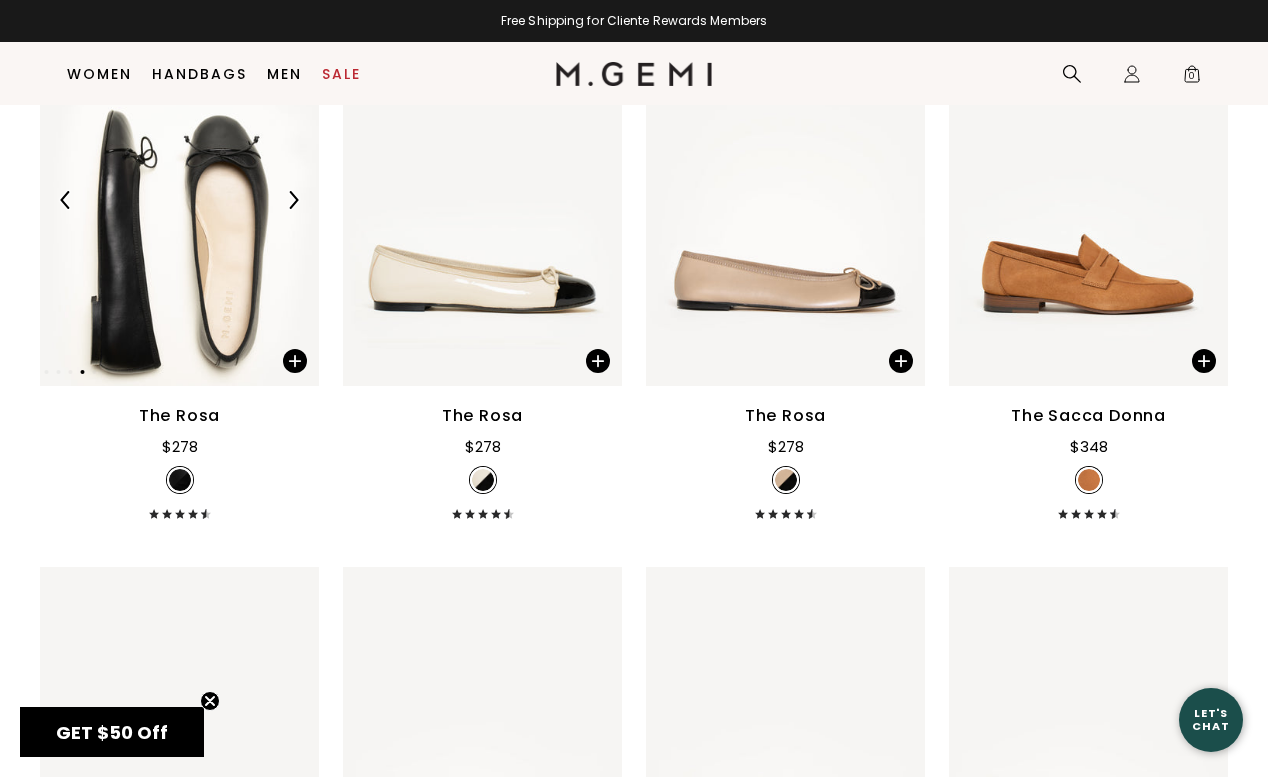 click at bounding box center [179, 200] 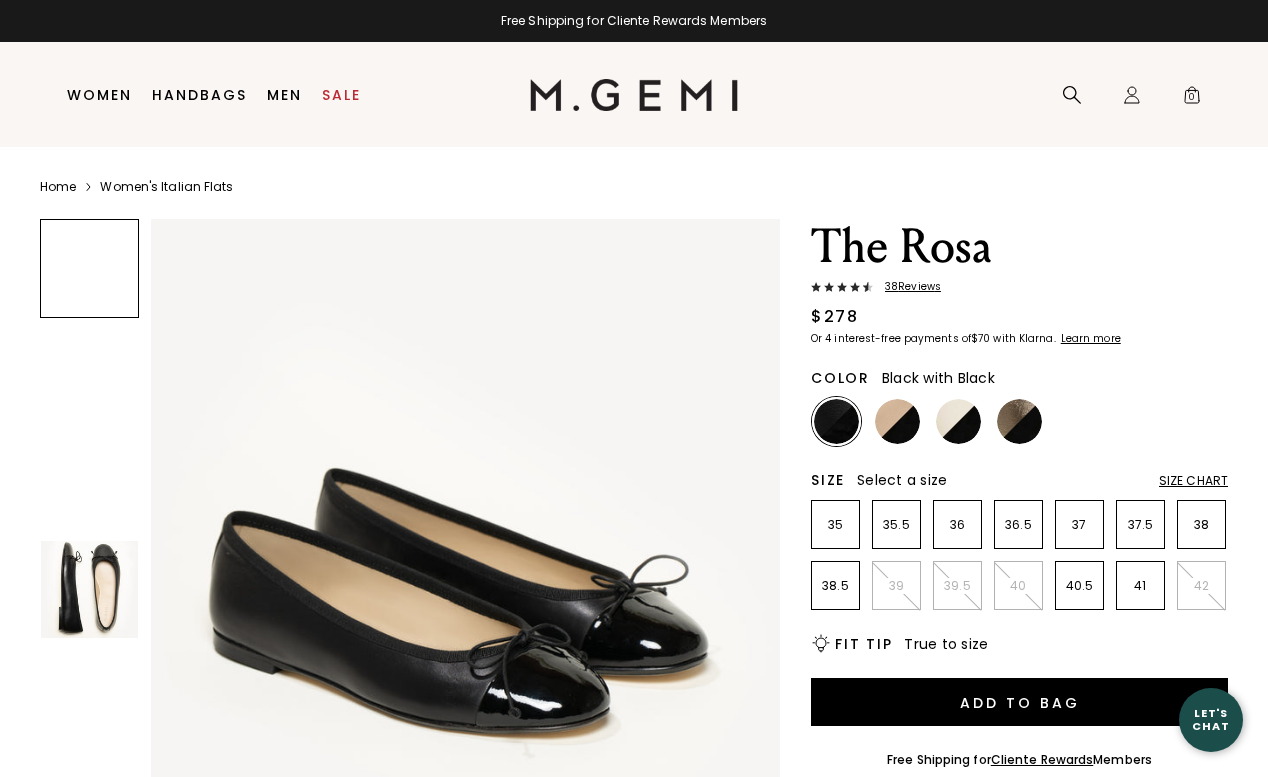 scroll, scrollTop: 0, scrollLeft: 0, axis: both 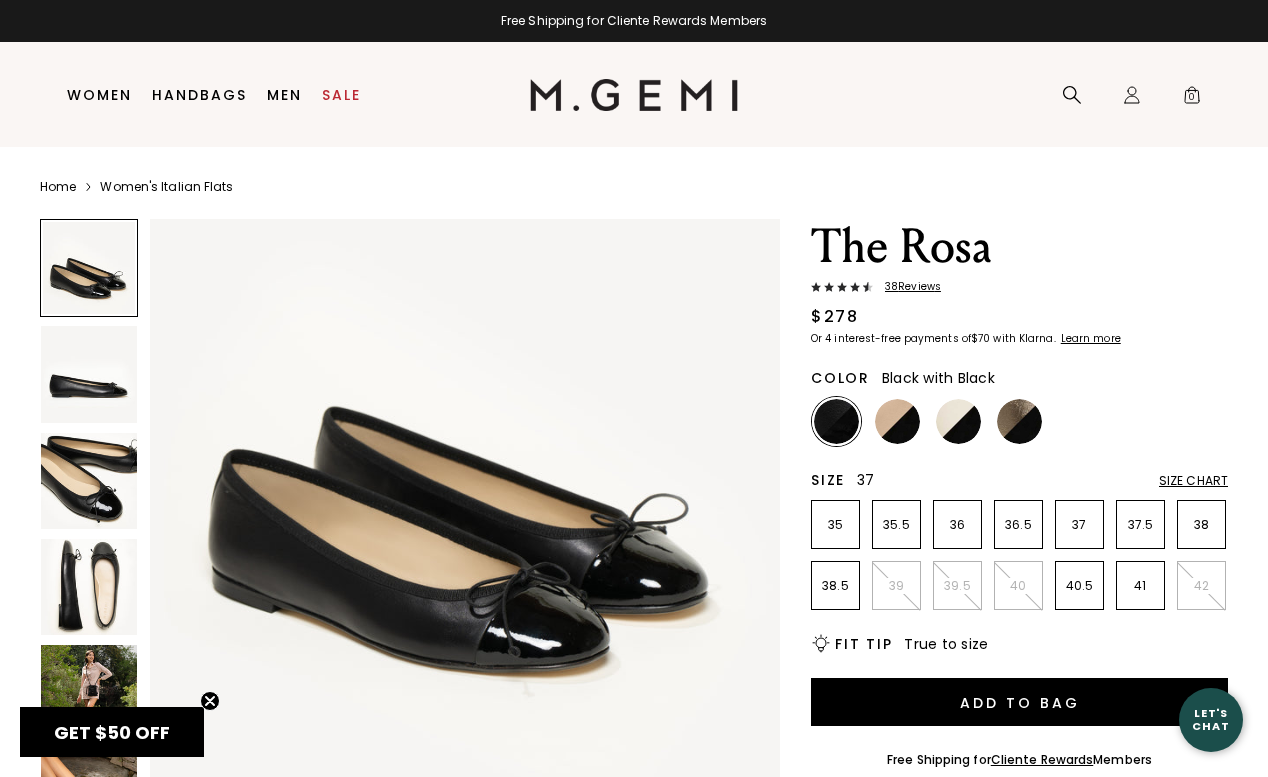 click on "37" at bounding box center (835, 525) 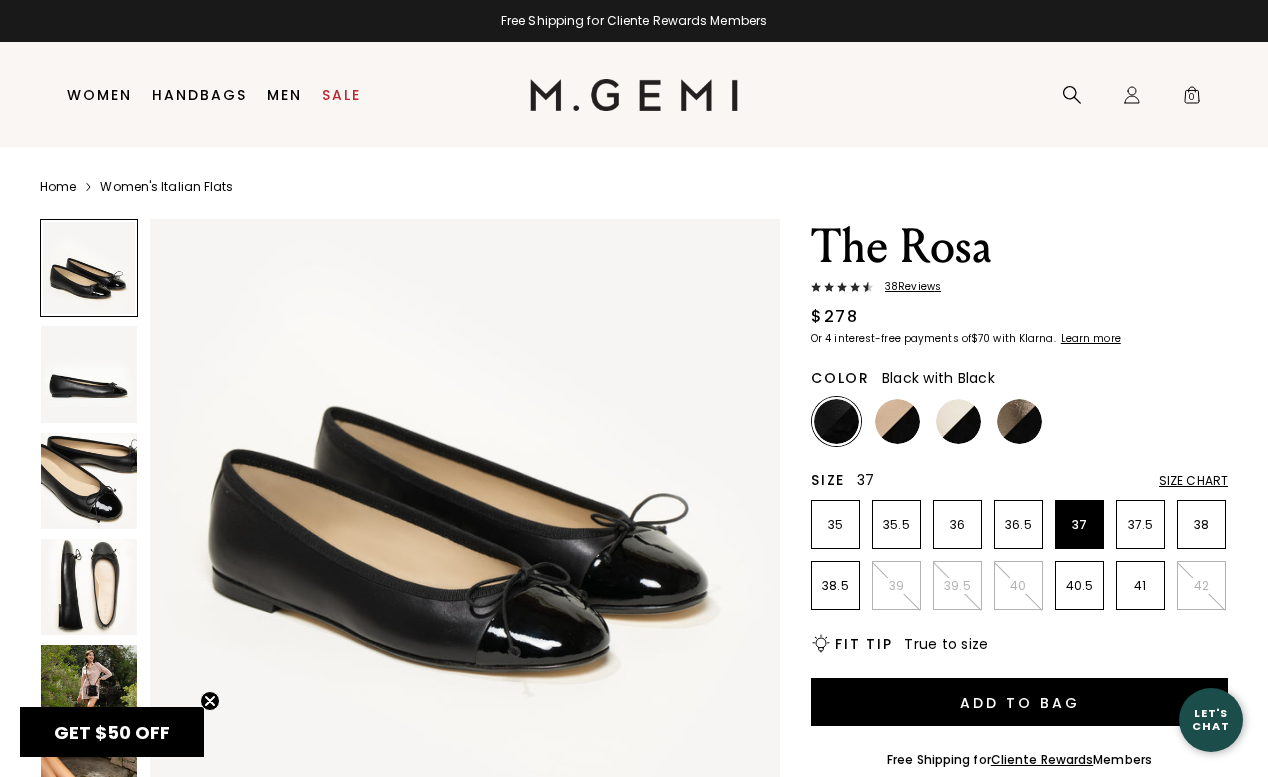 click at bounding box center (89, 481) 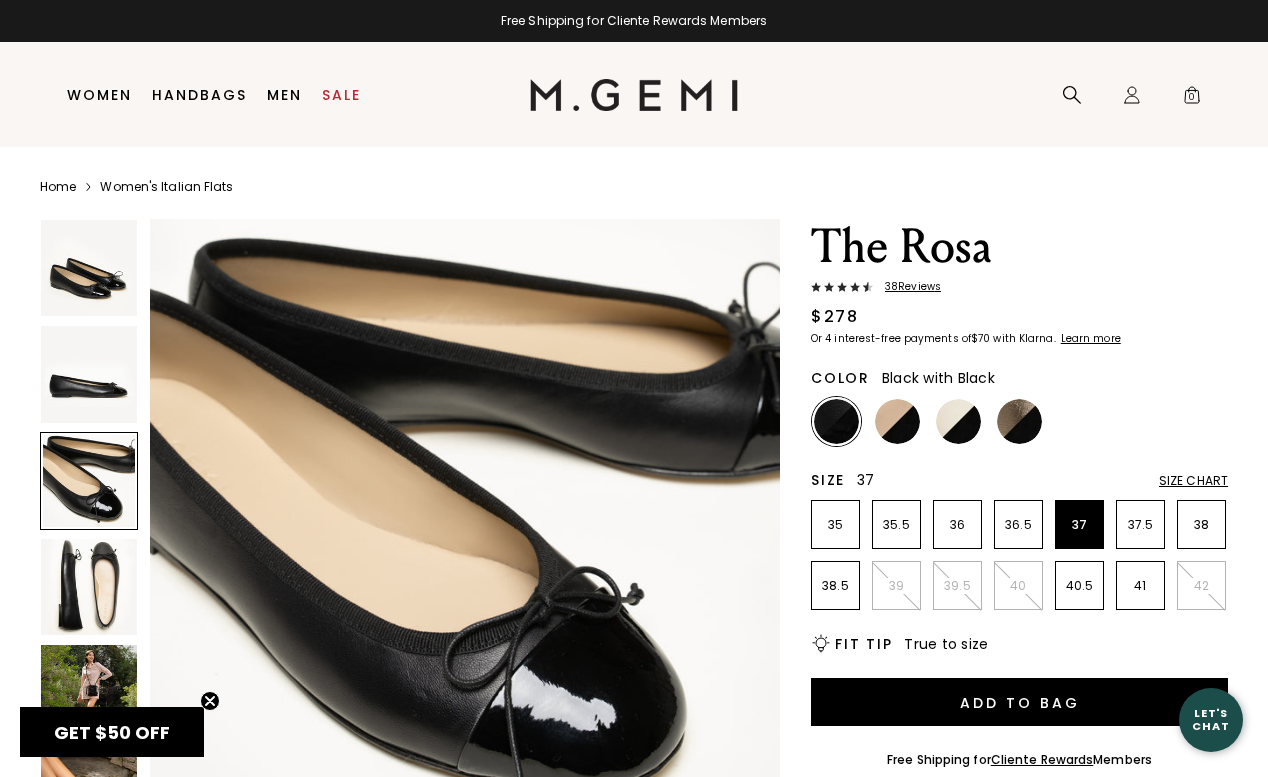 click at bounding box center [89, 587] 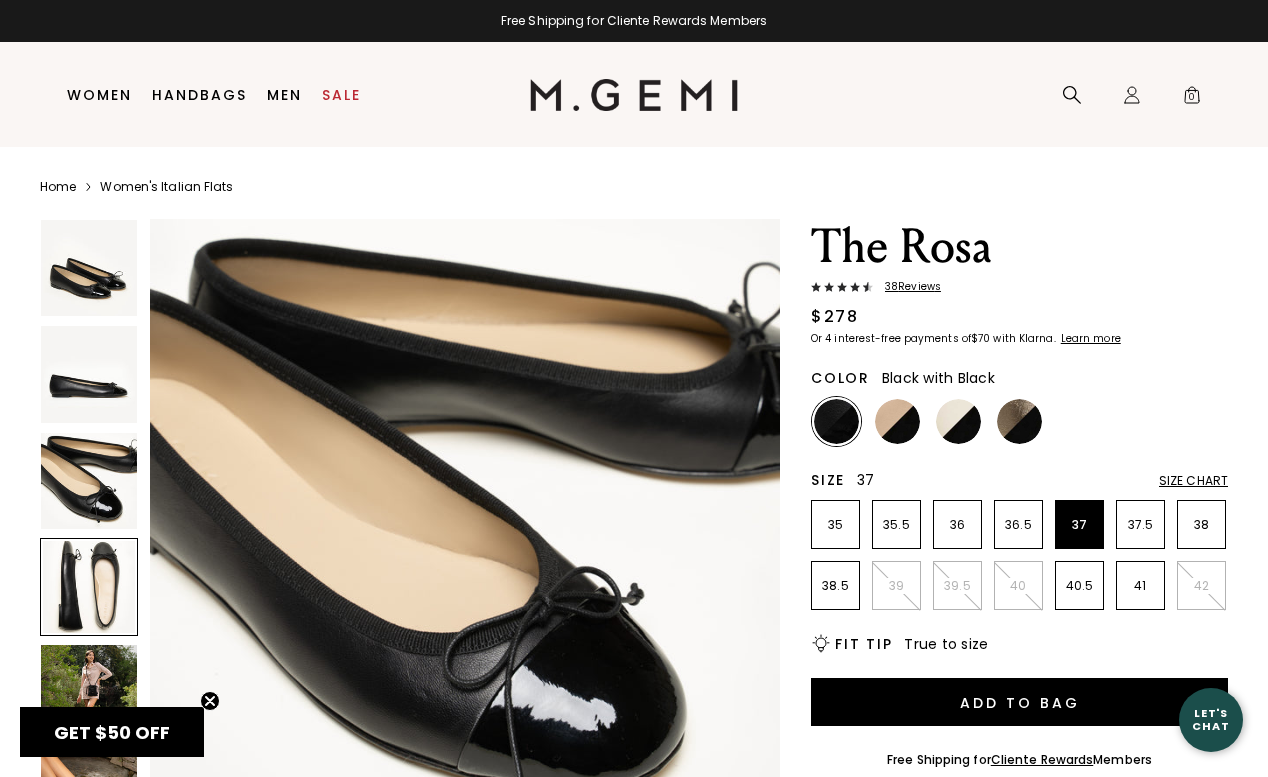 scroll, scrollTop: 1949, scrollLeft: 0, axis: vertical 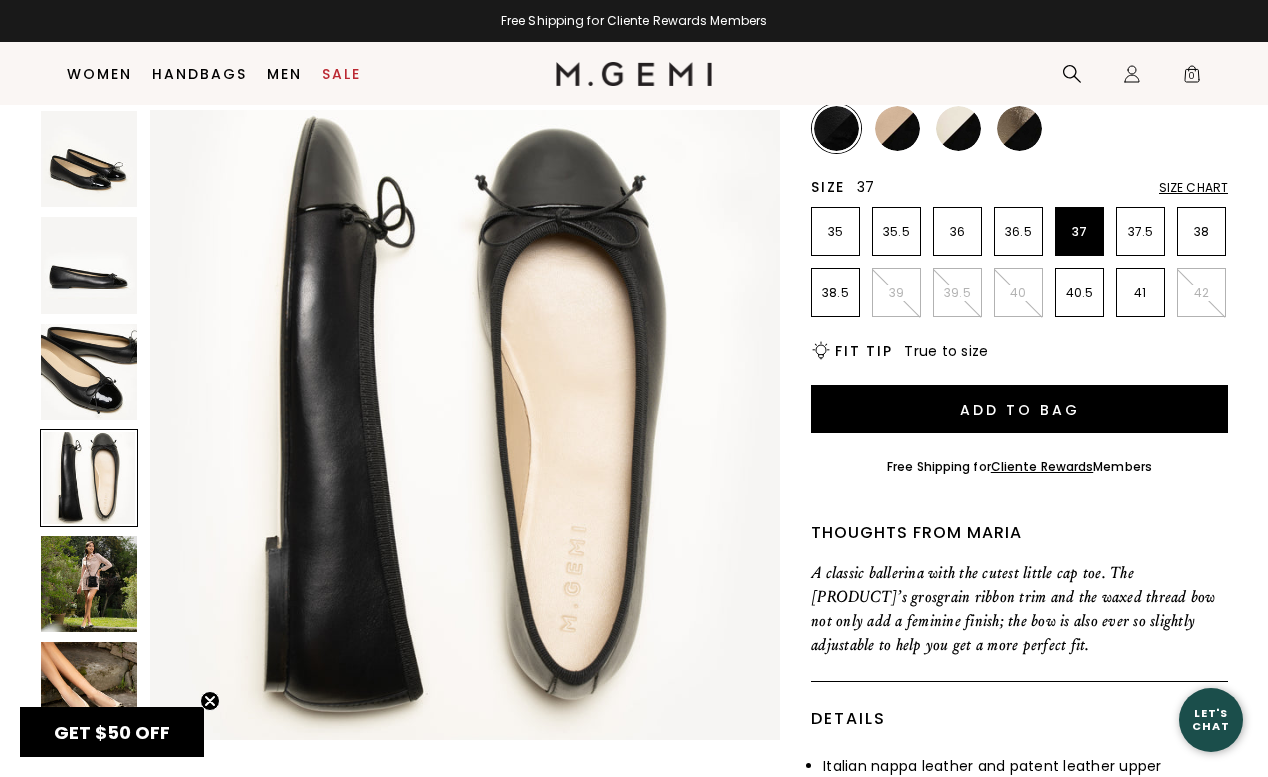 click at bounding box center (89, 584) 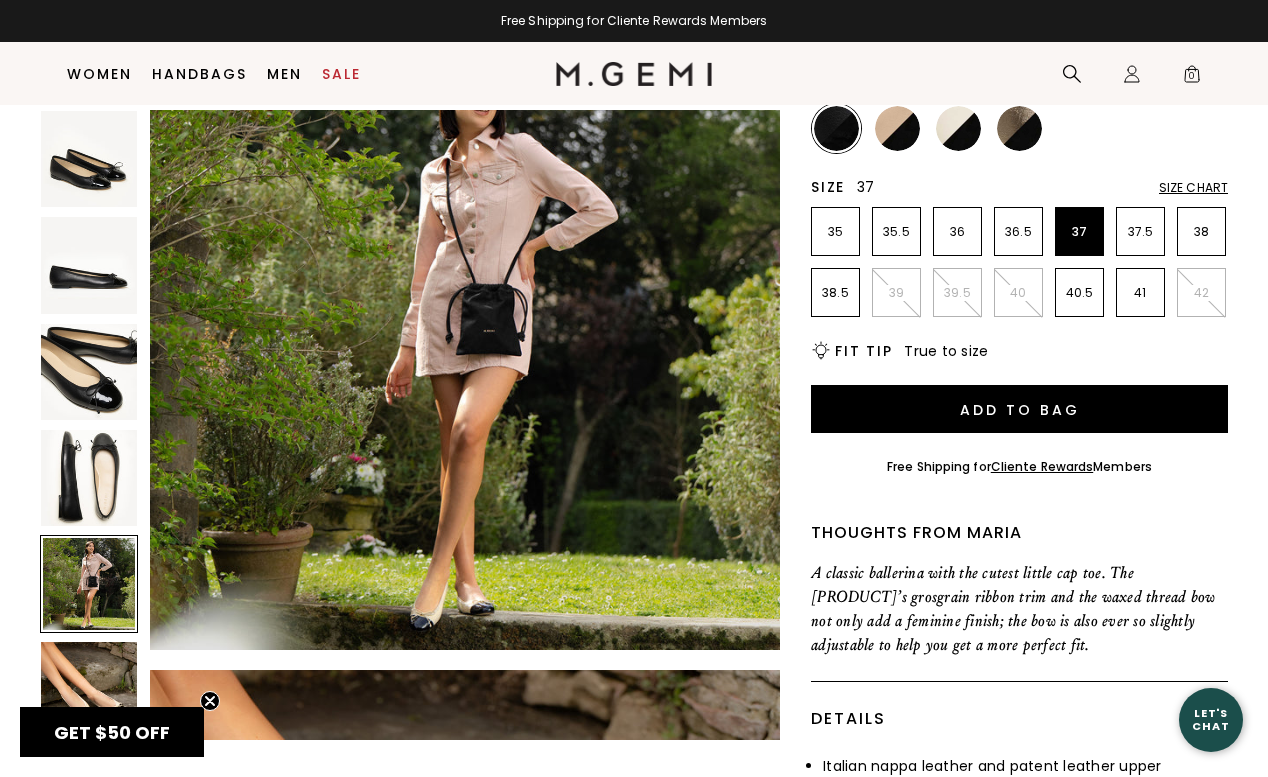 click at bounding box center (89, 265) 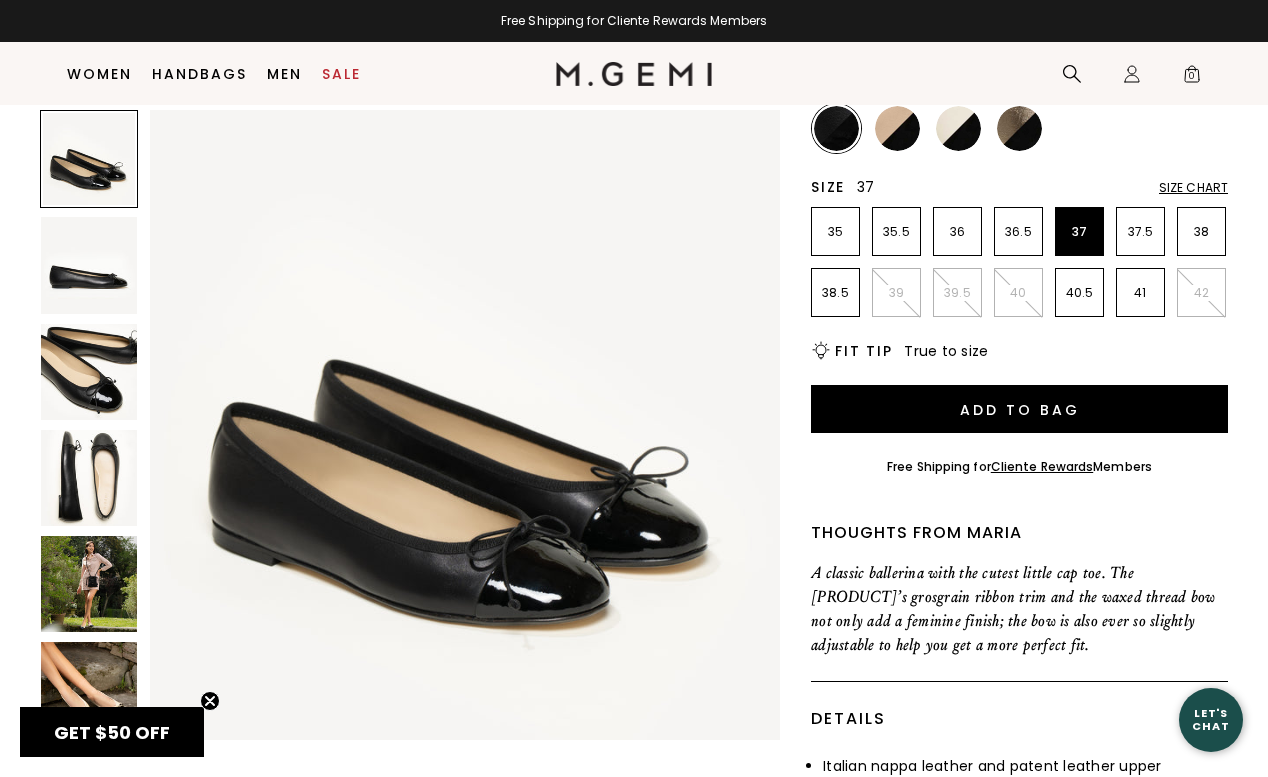 scroll, scrollTop: 0, scrollLeft: 0, axis: both 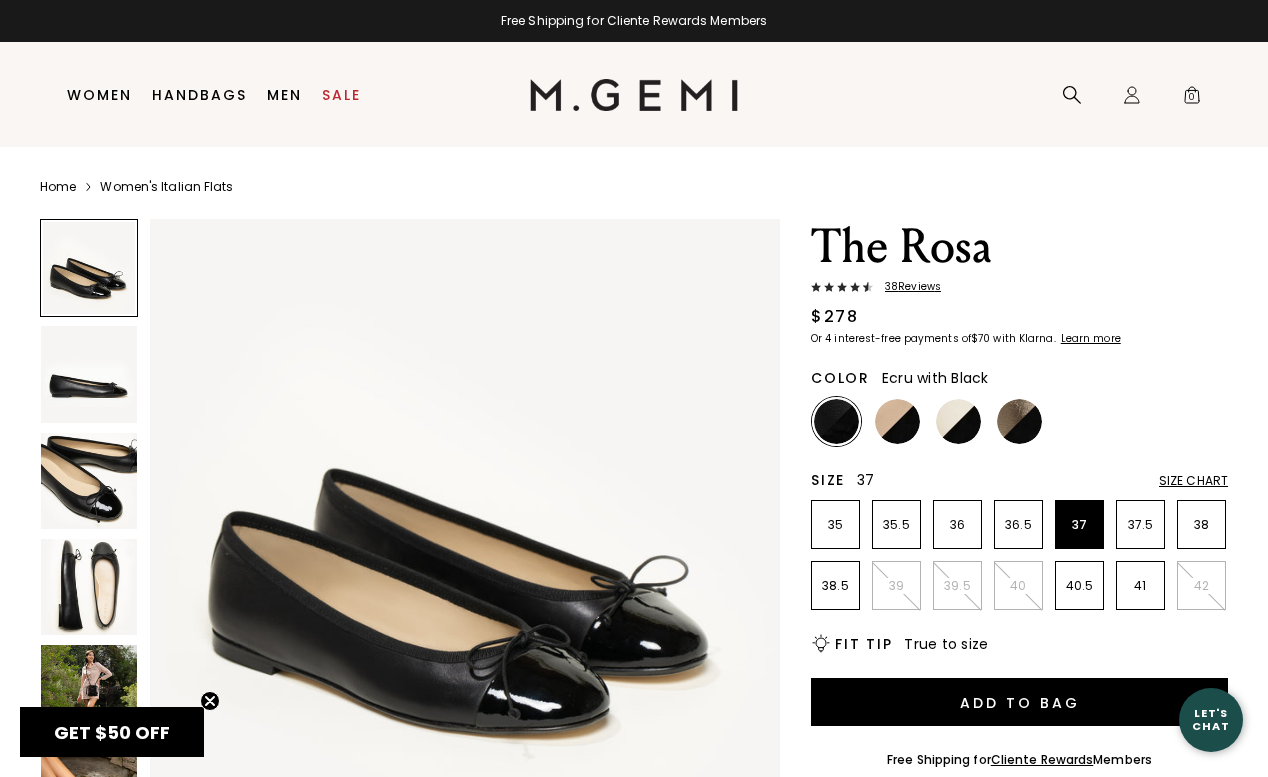 click at bounding box center (958, 421) 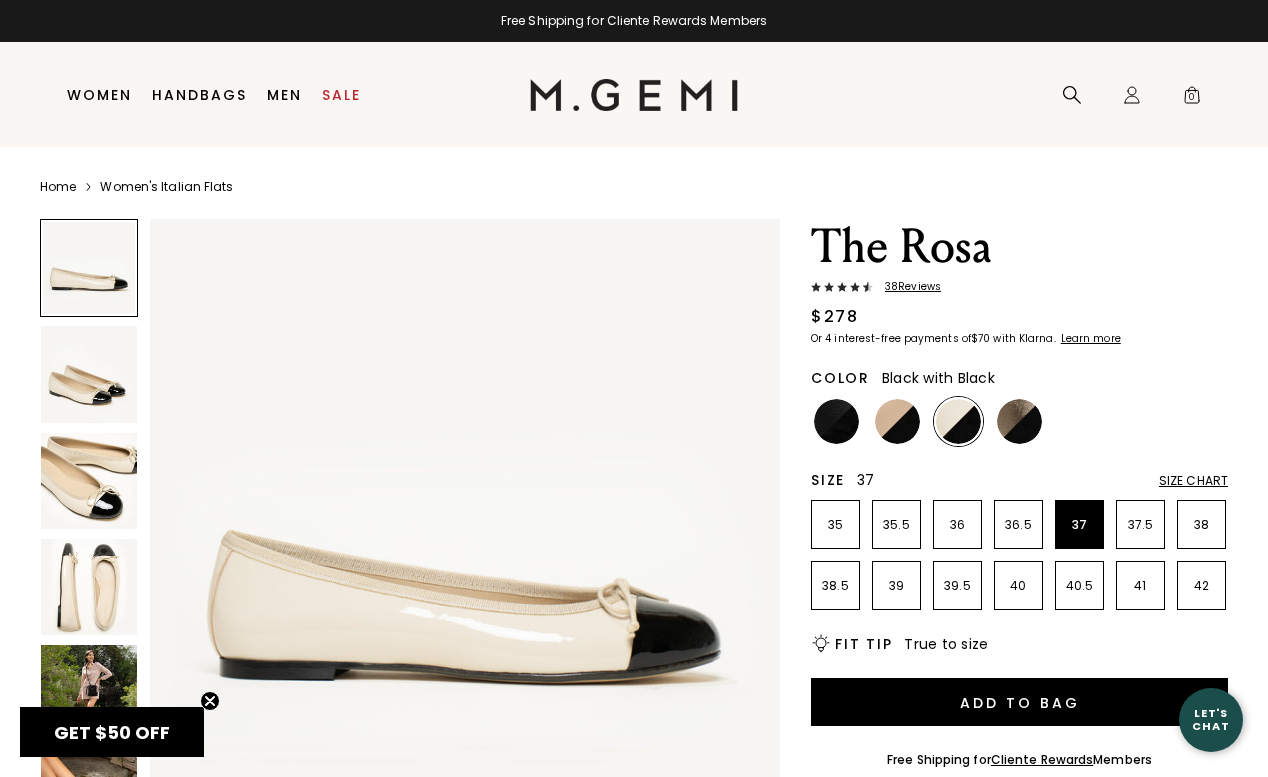 click at bounding box center [836, 421] 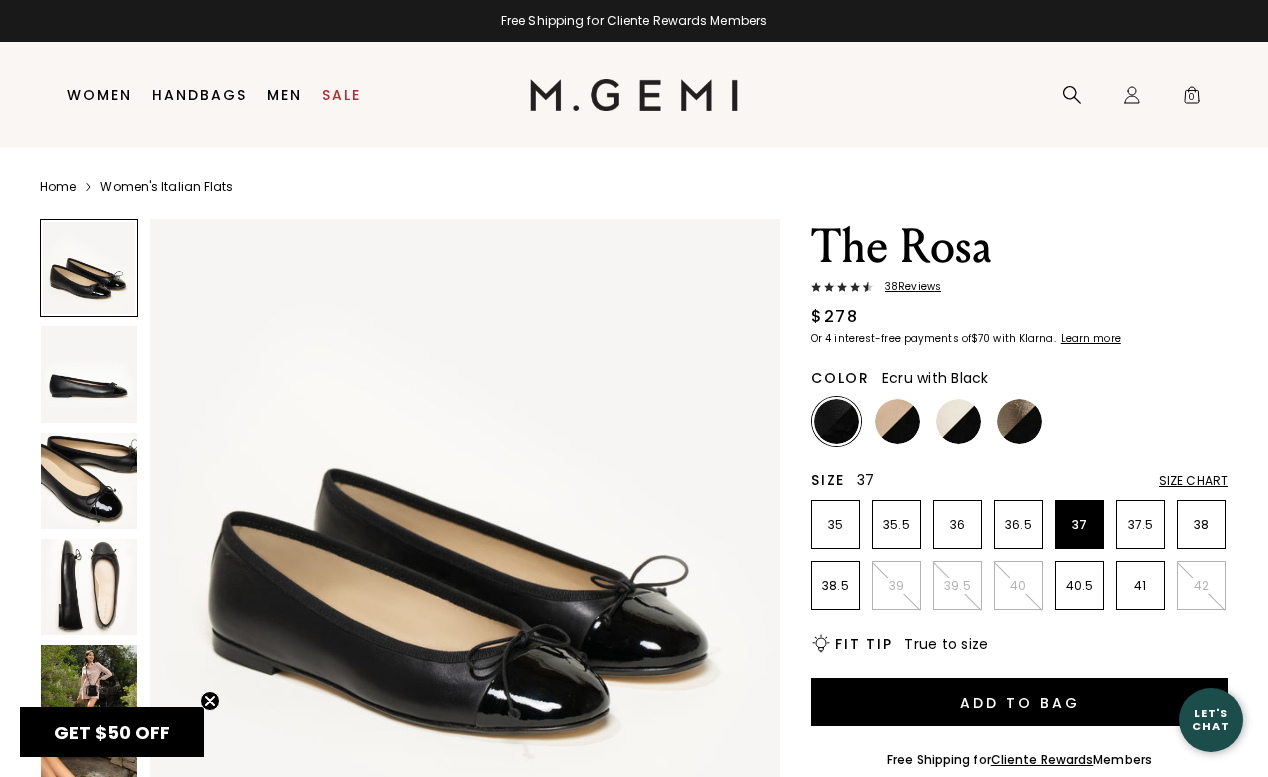 click at bounding box center [958, 421] 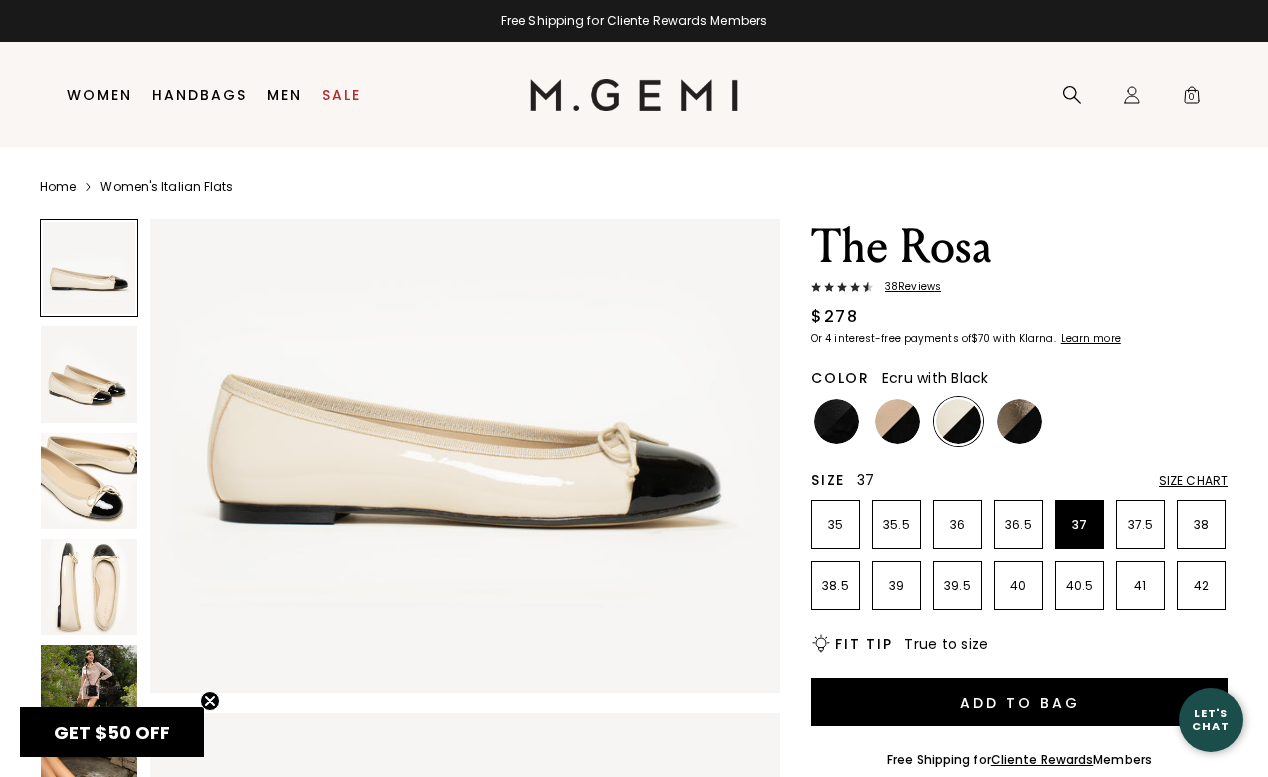 click at bounding box center (89, 481) 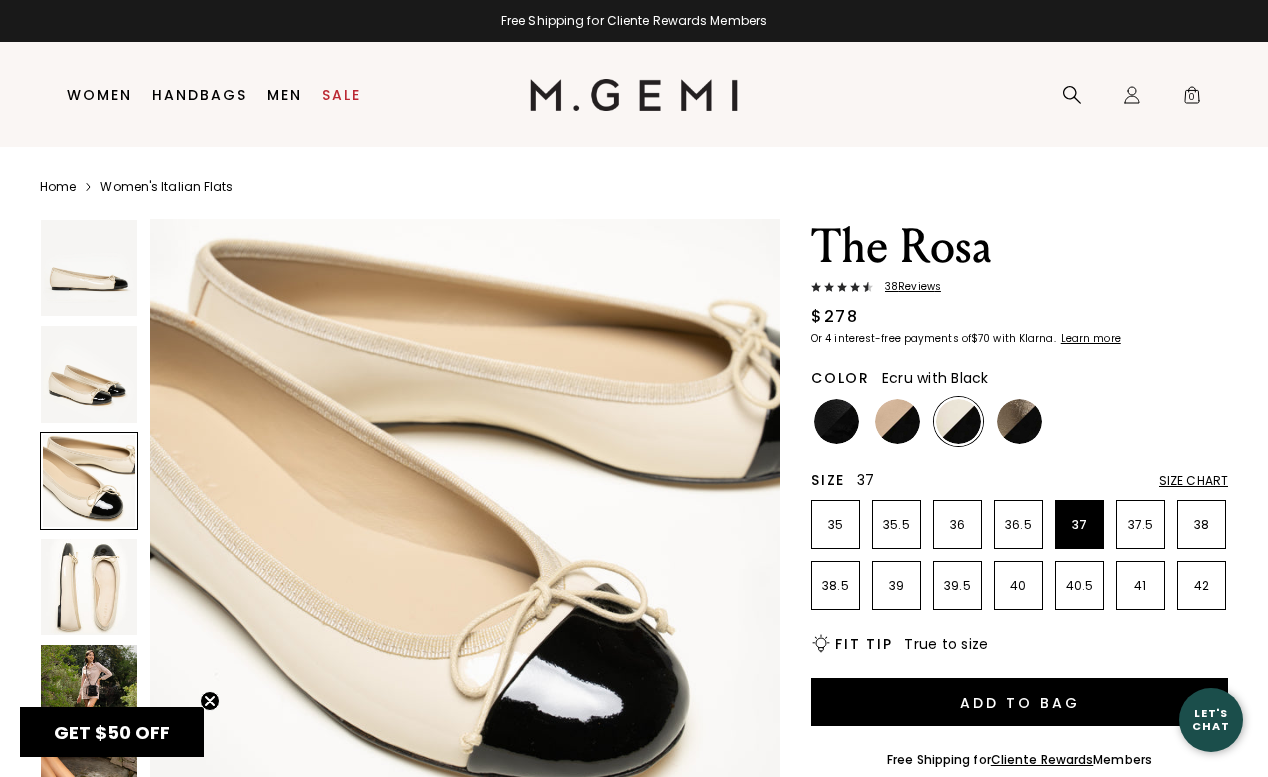 click at bounding box center (89, 587) 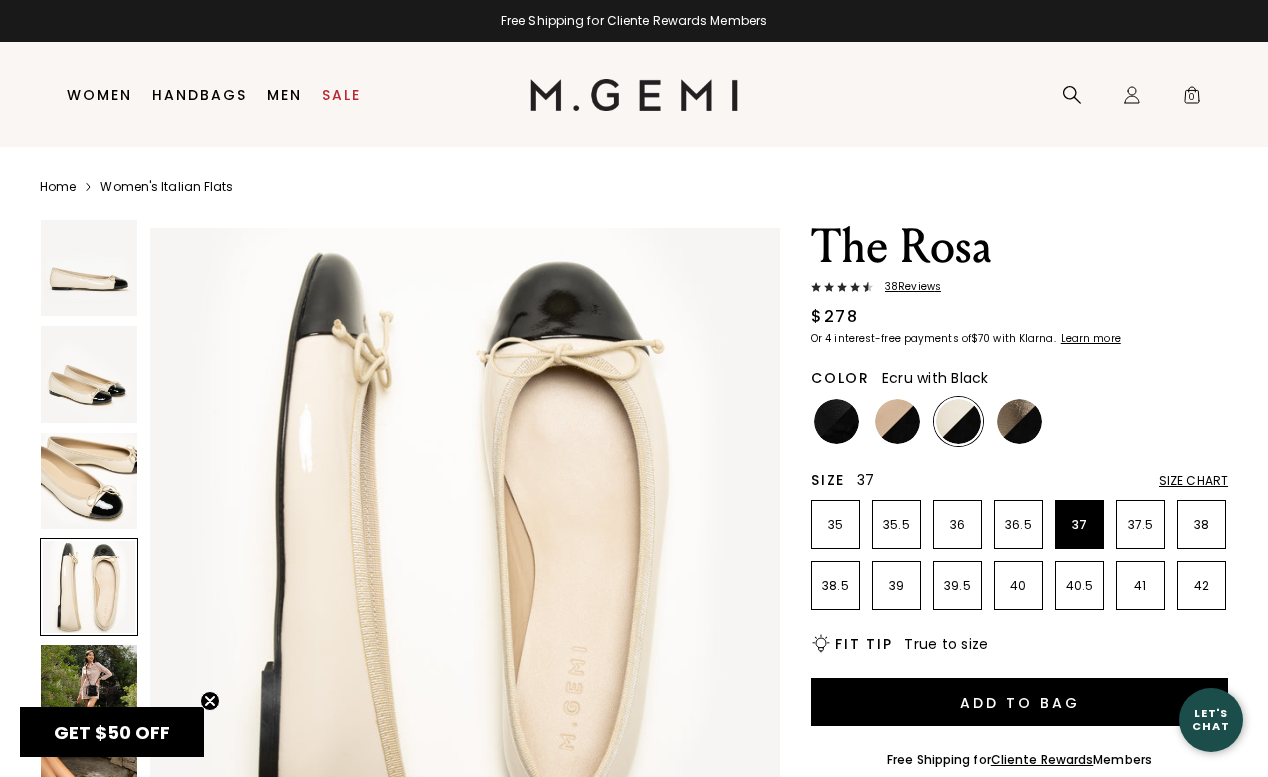 scroll, scrollTop: 1949, scrollLeft: 0, axis: vertical 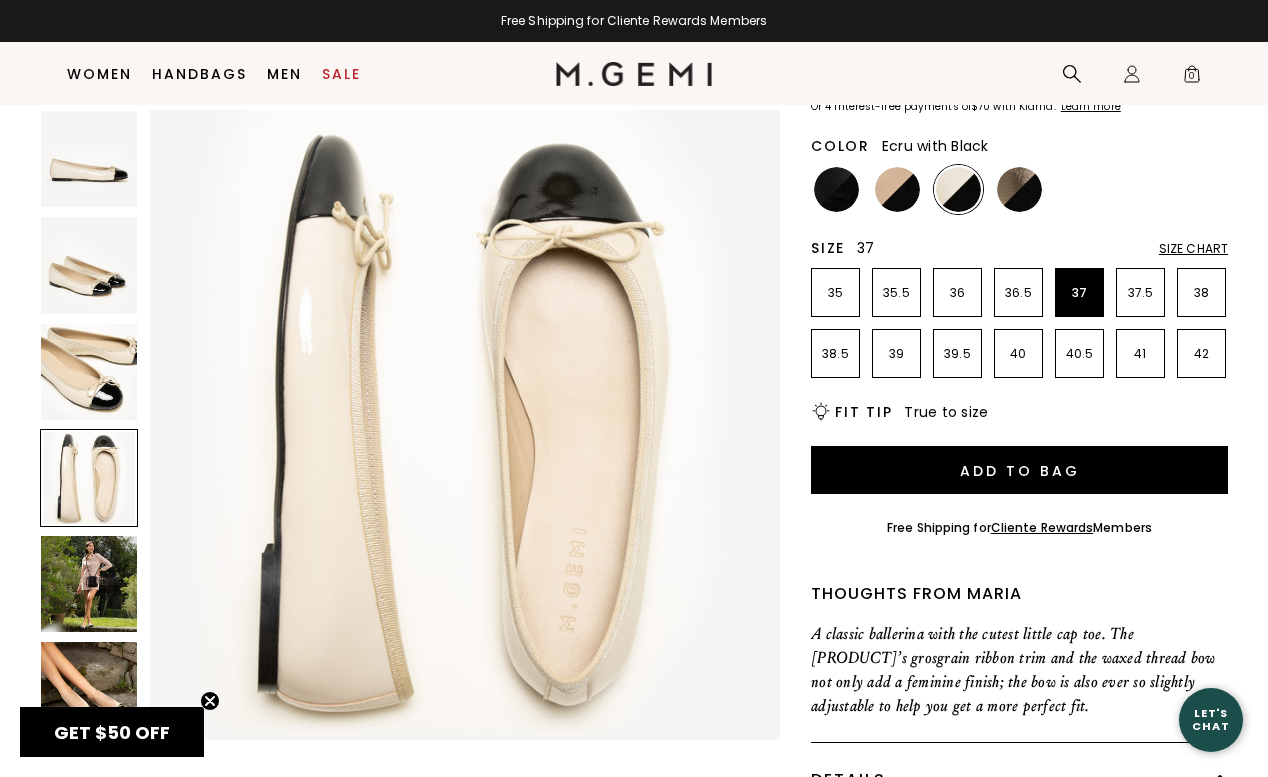 click at bounding box center (89, 584) 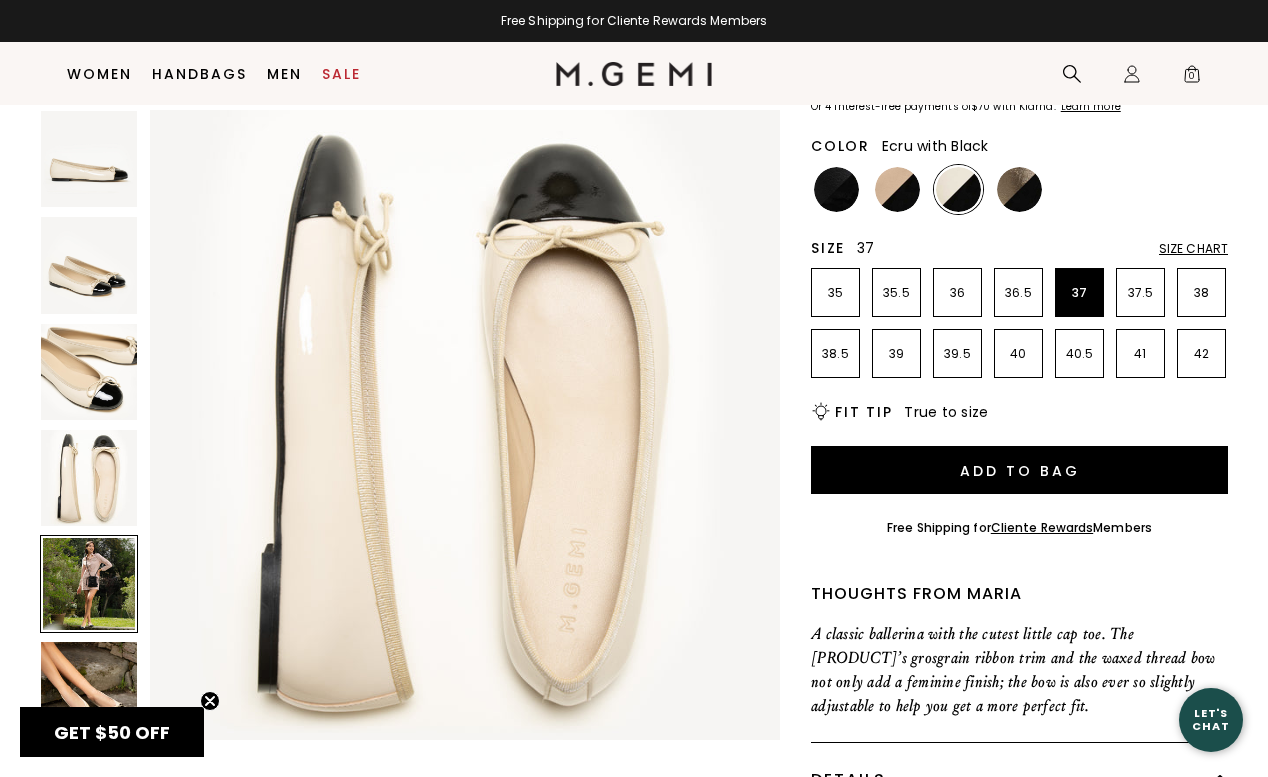 scroll, scrollTop: 2599, scrollLeft: 0, axis: vertical 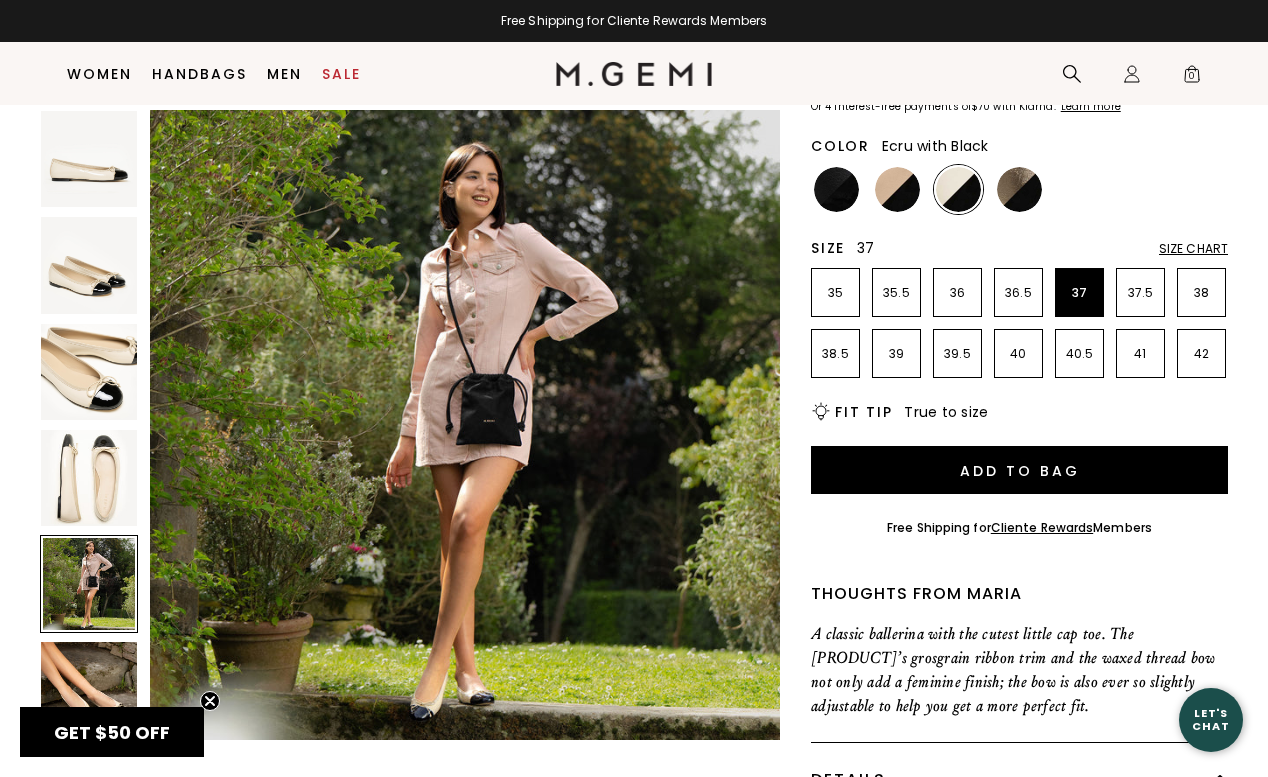 click at bounding box center [89, 265] 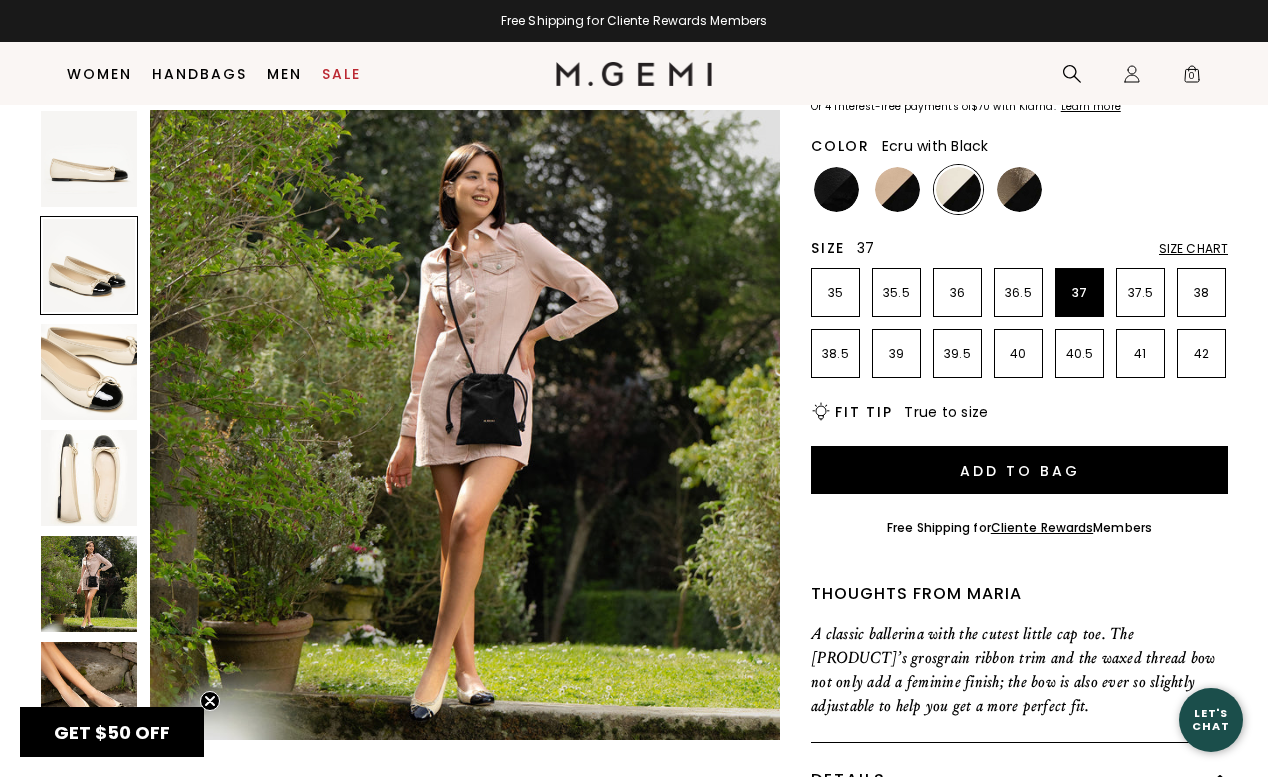 scroll, scrollTop: 650, scrollLeft: 0, axis: vertical 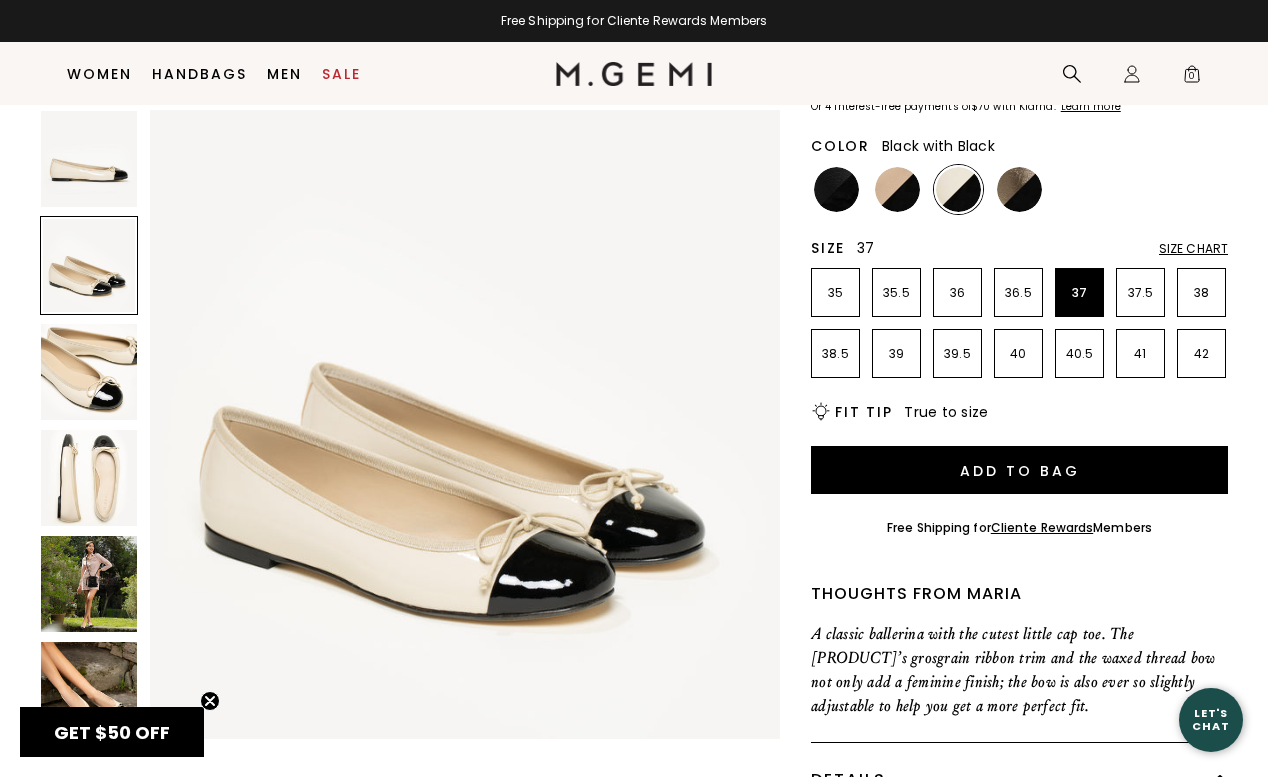 click at bounding box center (836, 189) 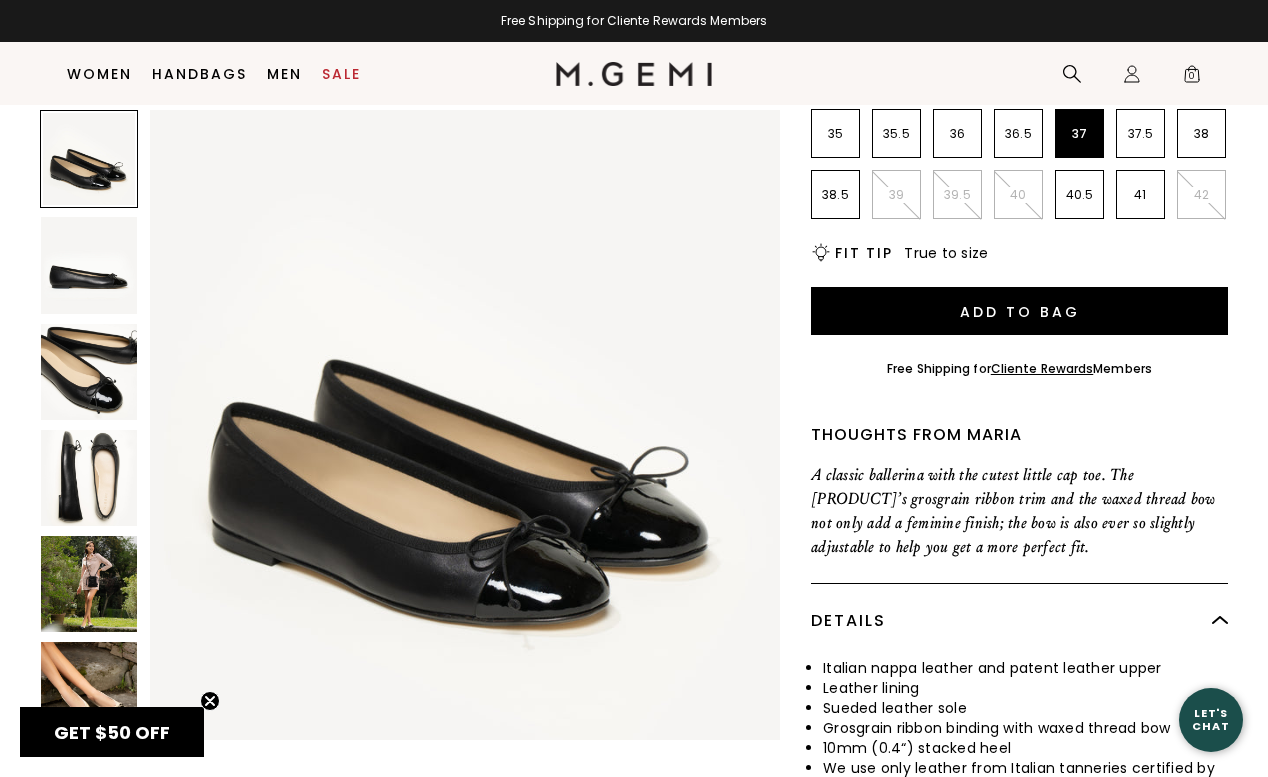 scroll, scrollTop: 417, scrollLeft: 0, axis: vertical 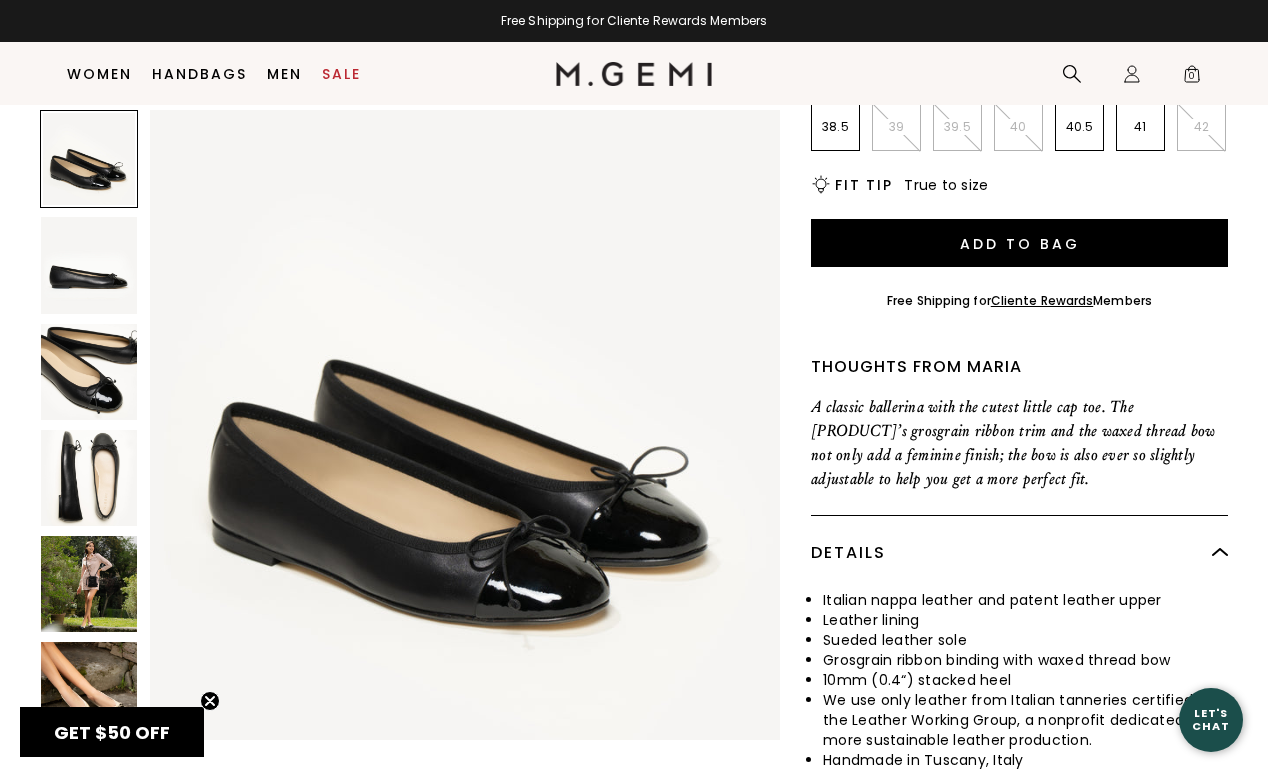 click at bounding box center [89, 584] 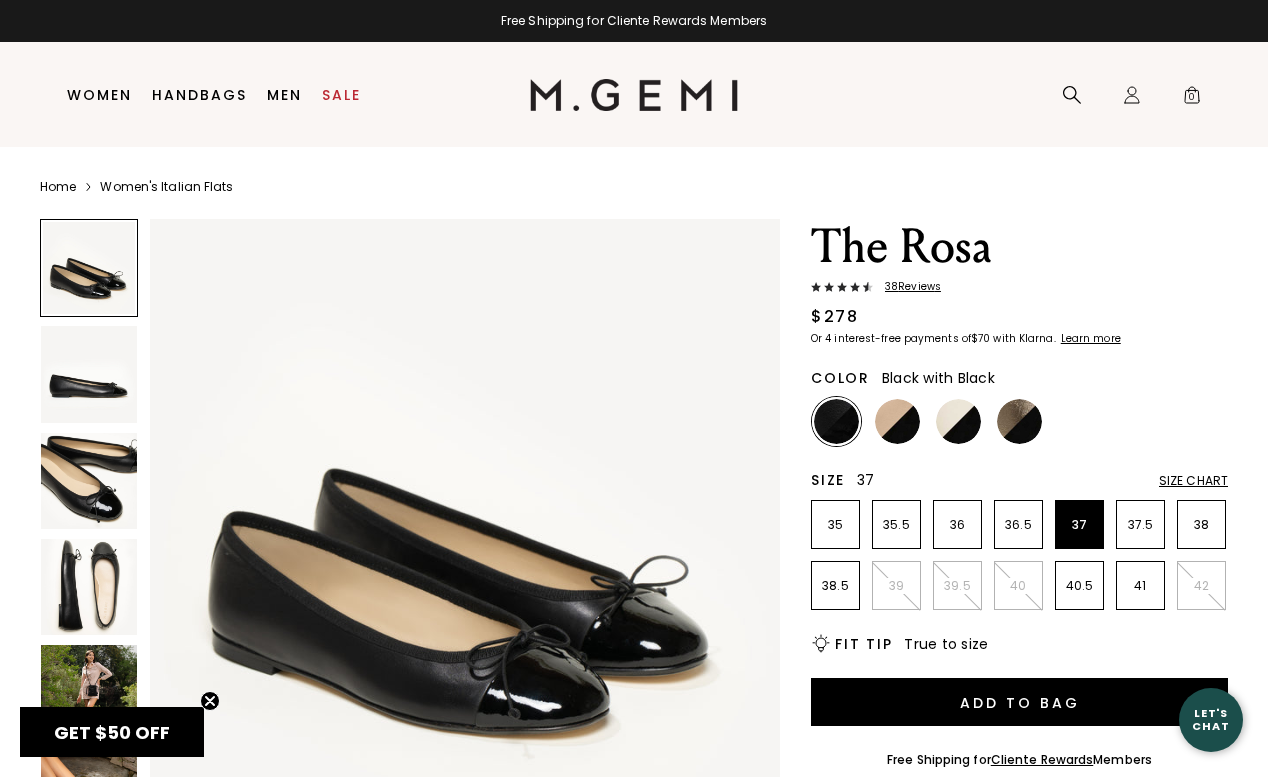 scroll, scrollTop: 0, scrollLeft: 0, axis: both 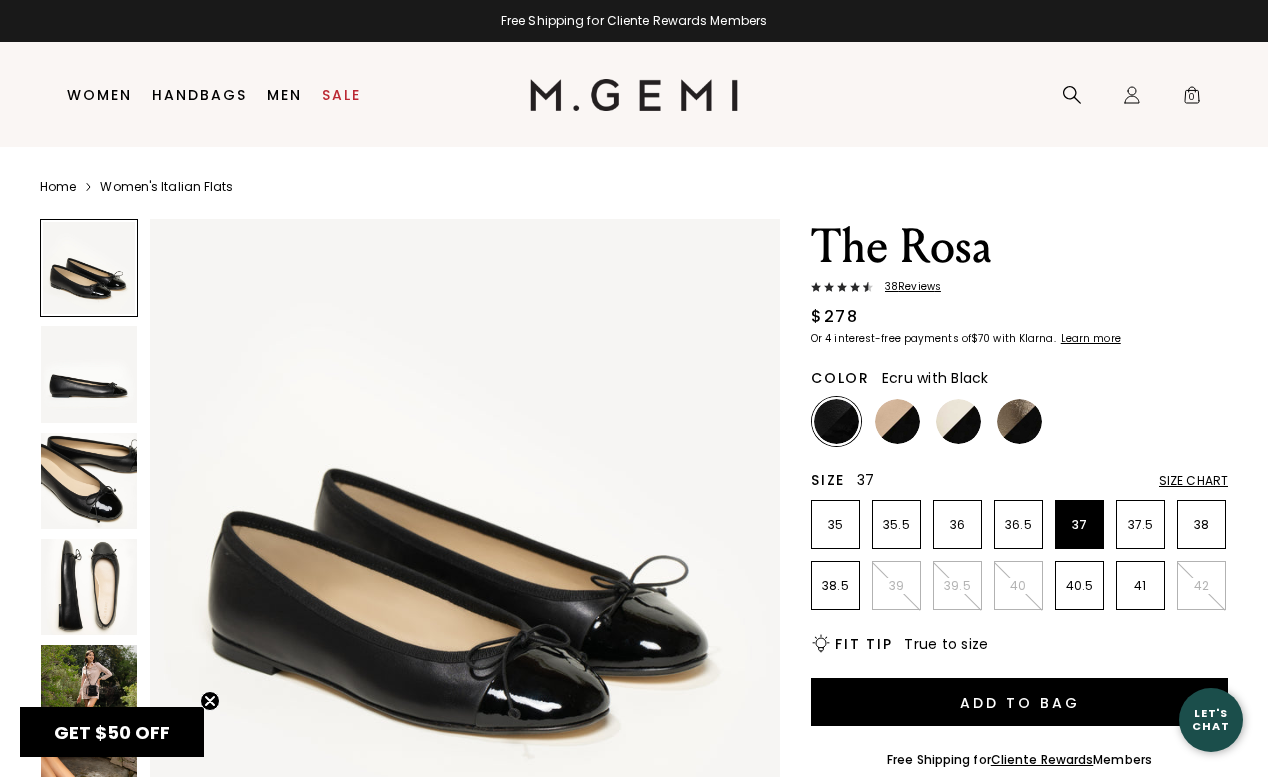 click at bounding box center (958, 421) 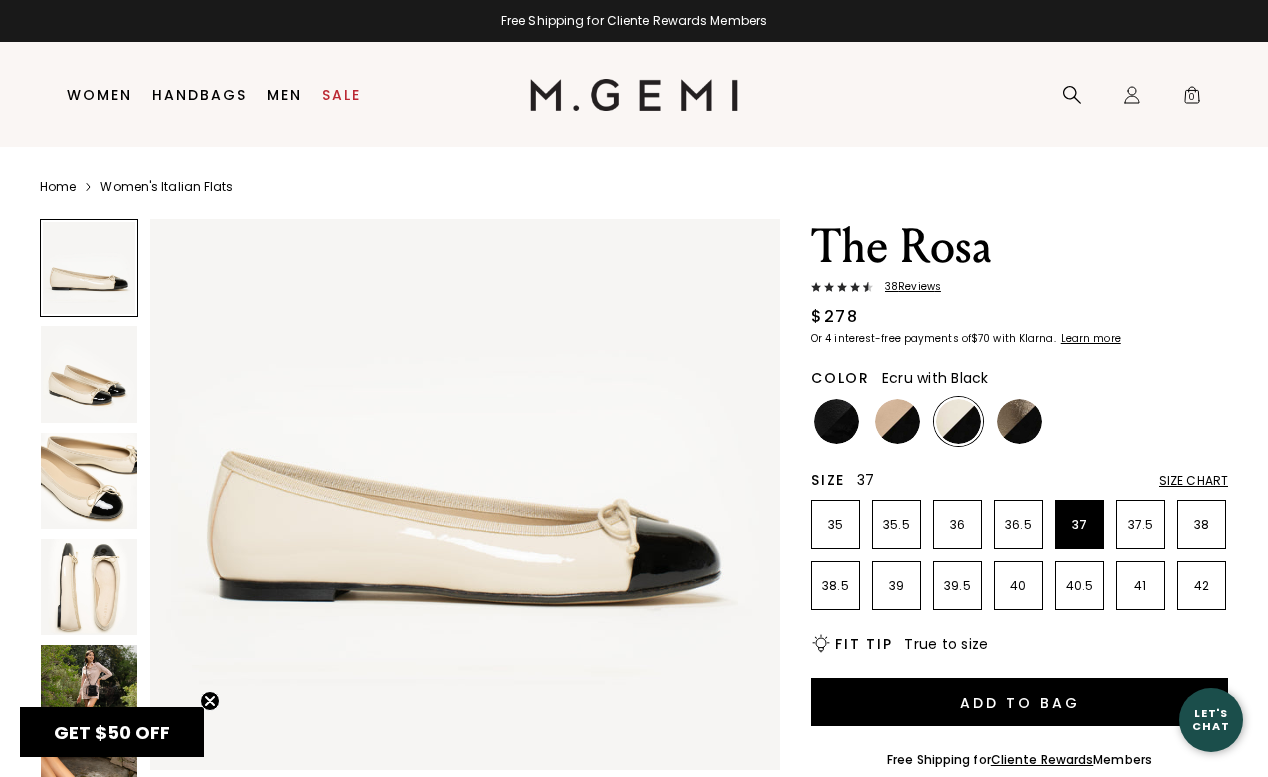 scroll, scrollTop: 80, scrollLeft: 0, axis: vertical 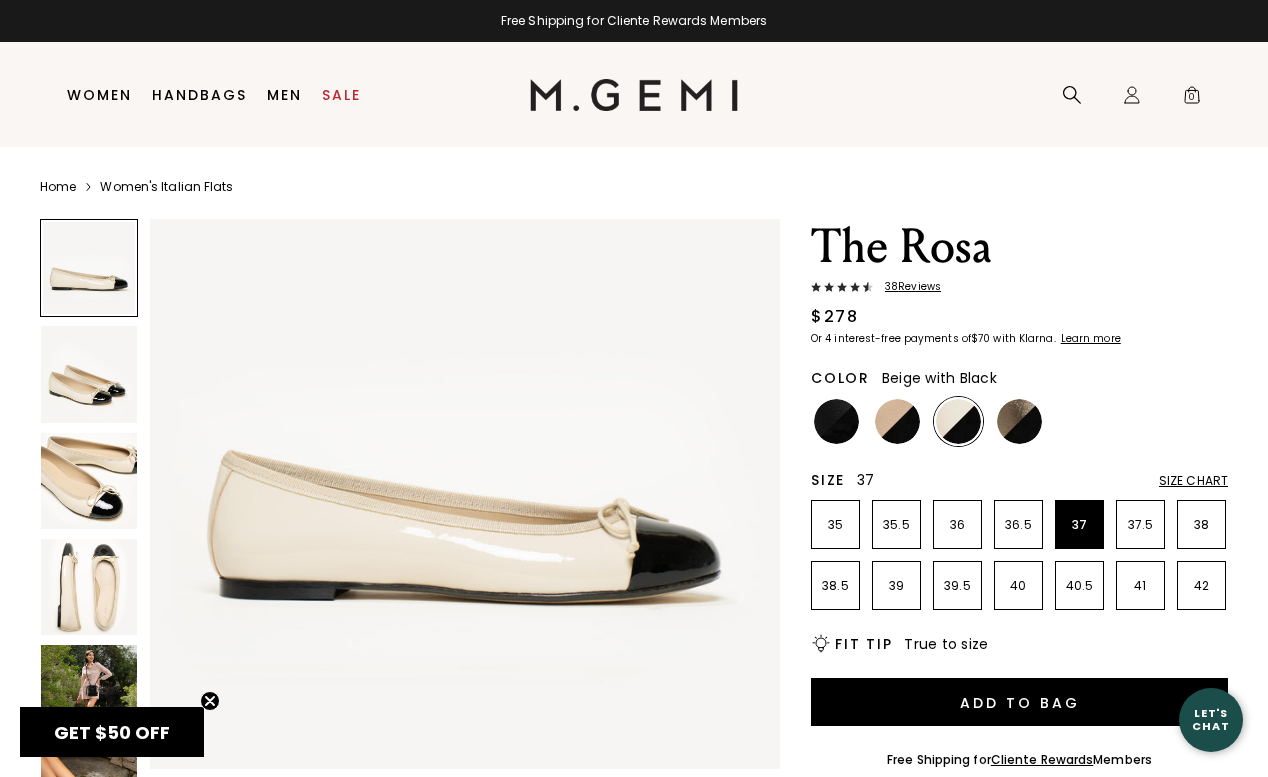 click at bounding box center (897, 421) 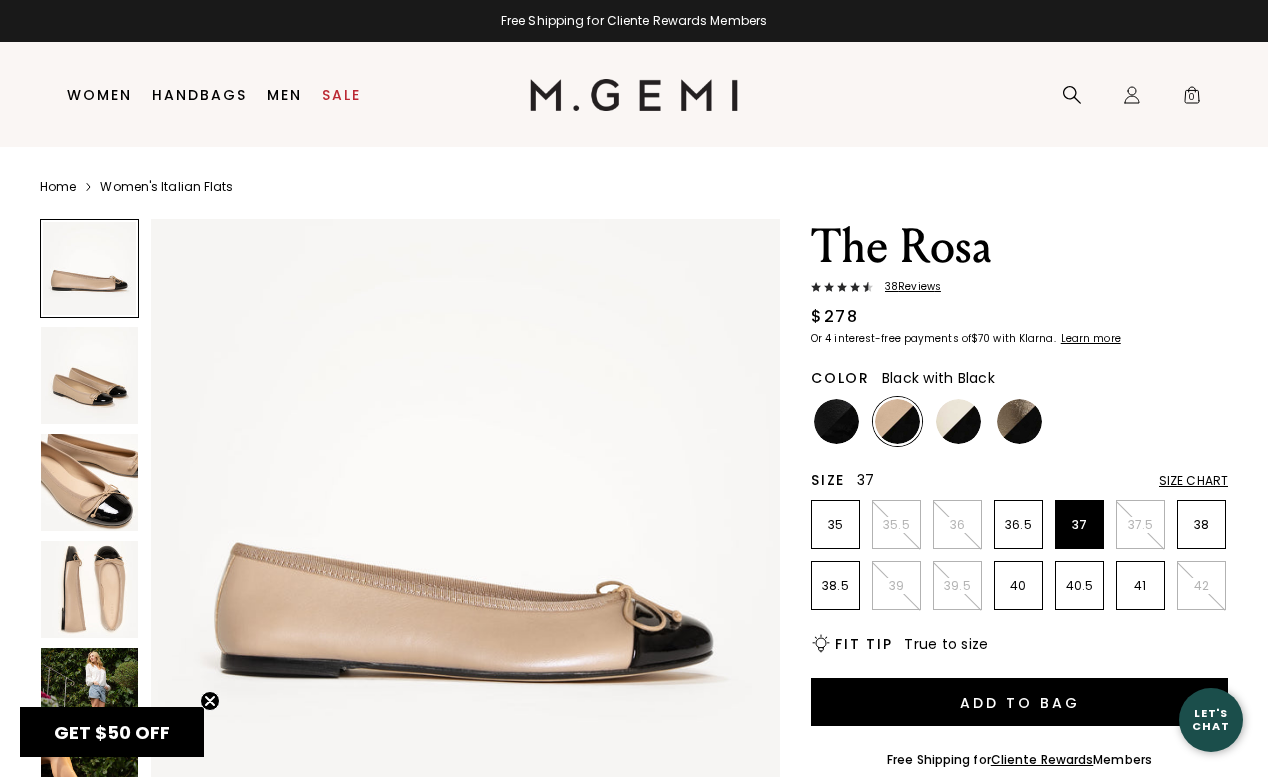 click at bounding box center (836, 421) 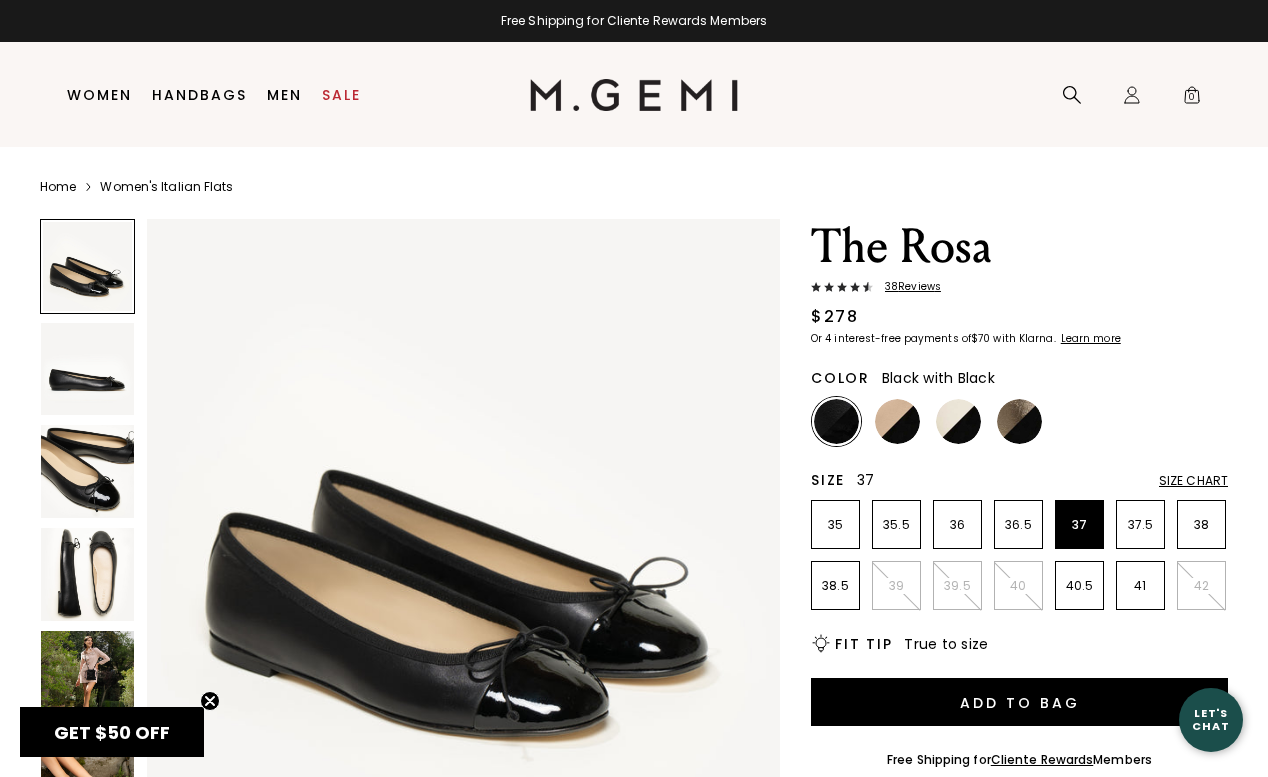 scroll, scrollTop: 0, scrollLeft: 0, axis: both 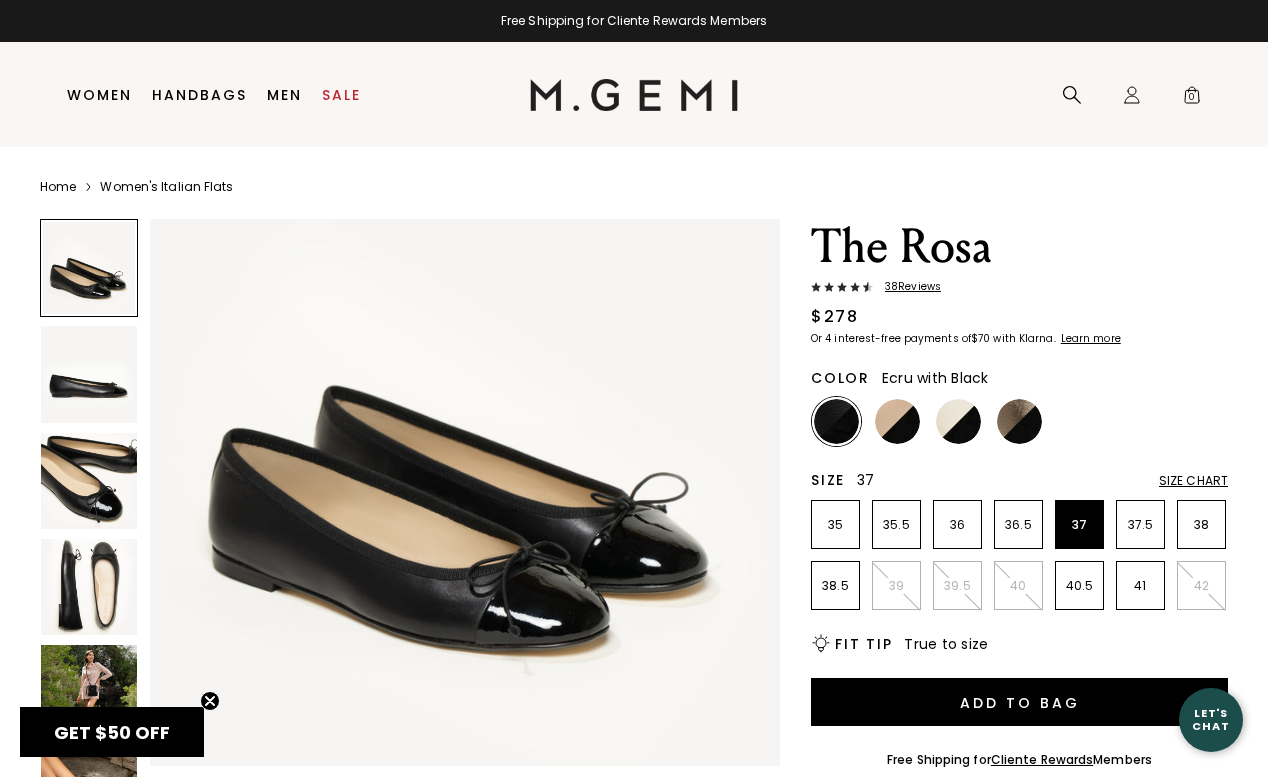 click at bounding box center (958, 421) 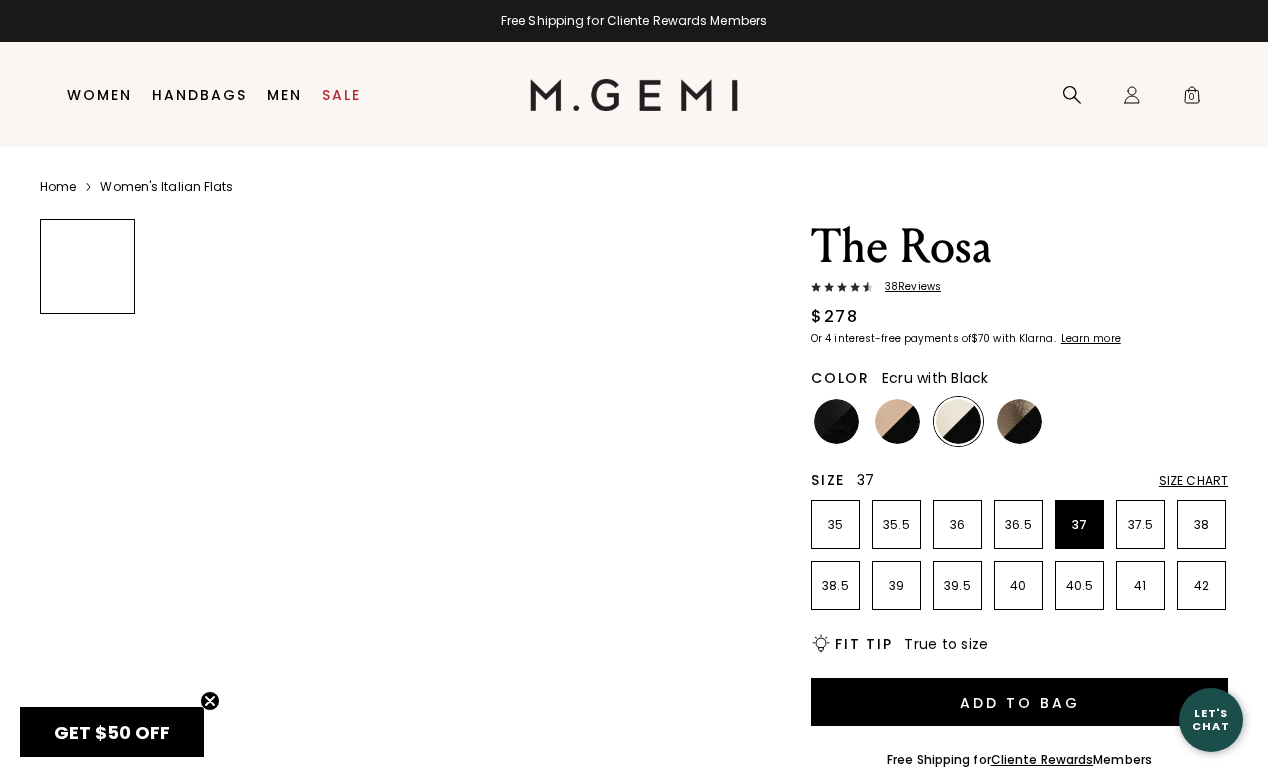 scroll, scrollTop: 0, scrollLeft: 0, axis: both 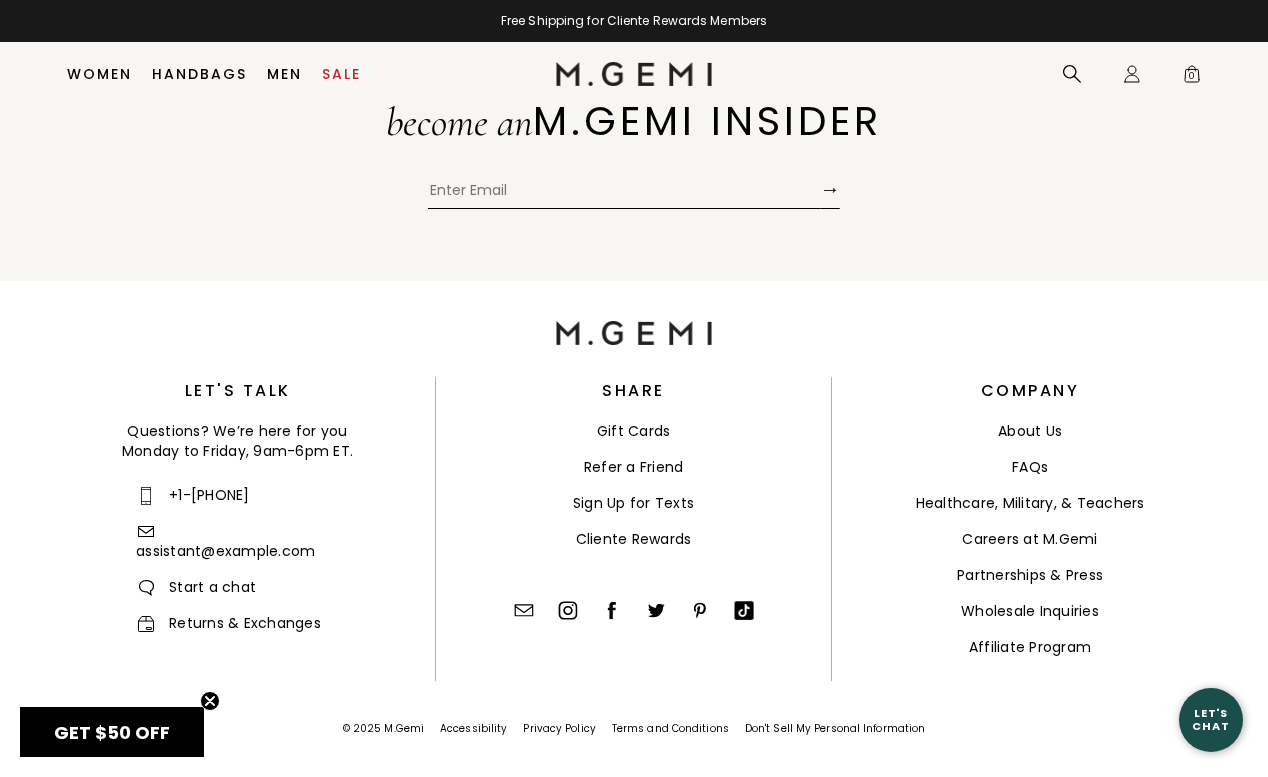 click on "About Us" at bounding box center (1030, 431) 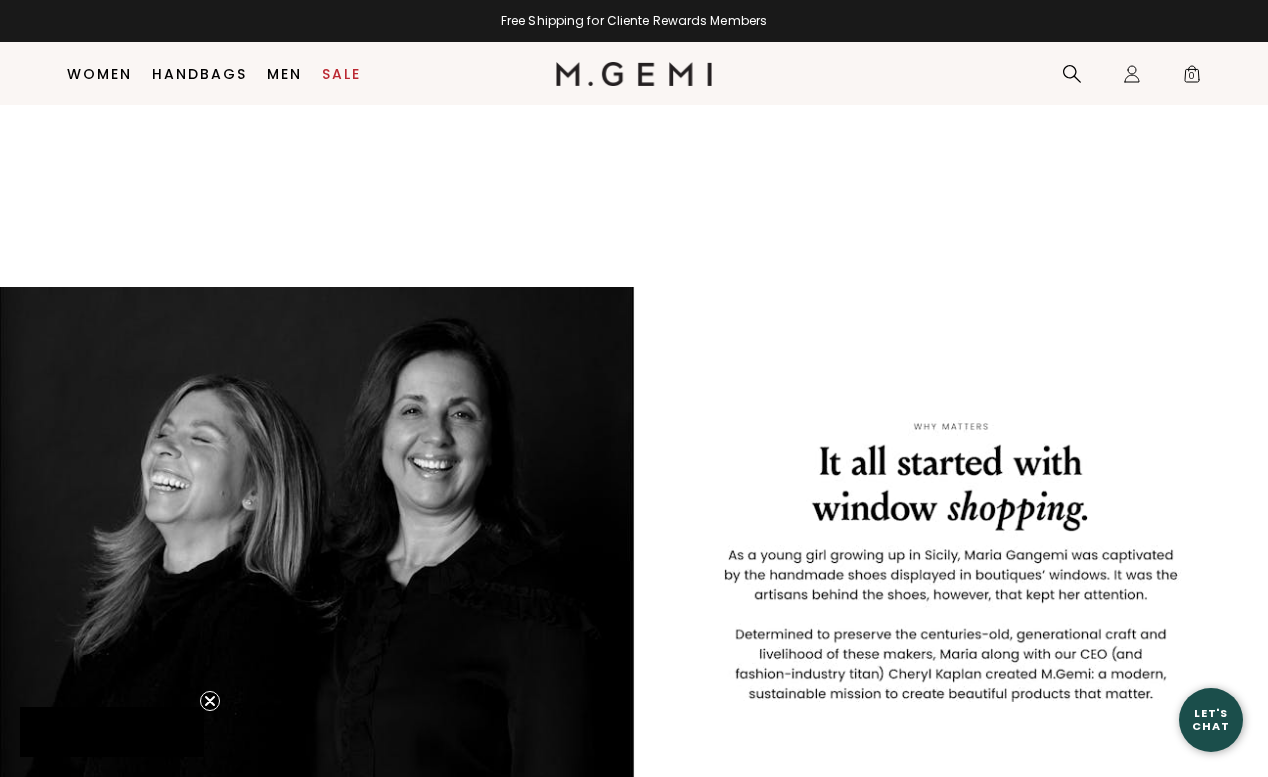 scroll, scrollTop: 1811, scrollLeft: 0, axis: vertical 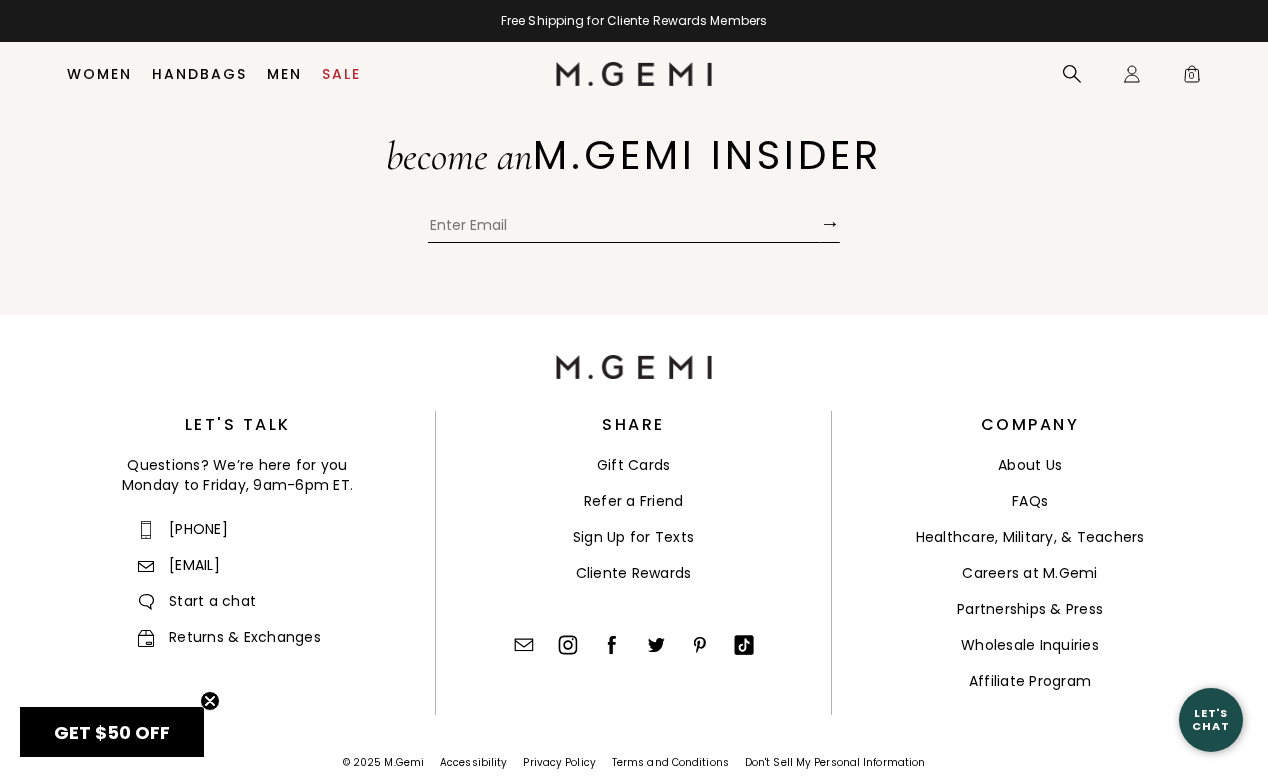 click on "About Us" at bounding box center (1030, 465) 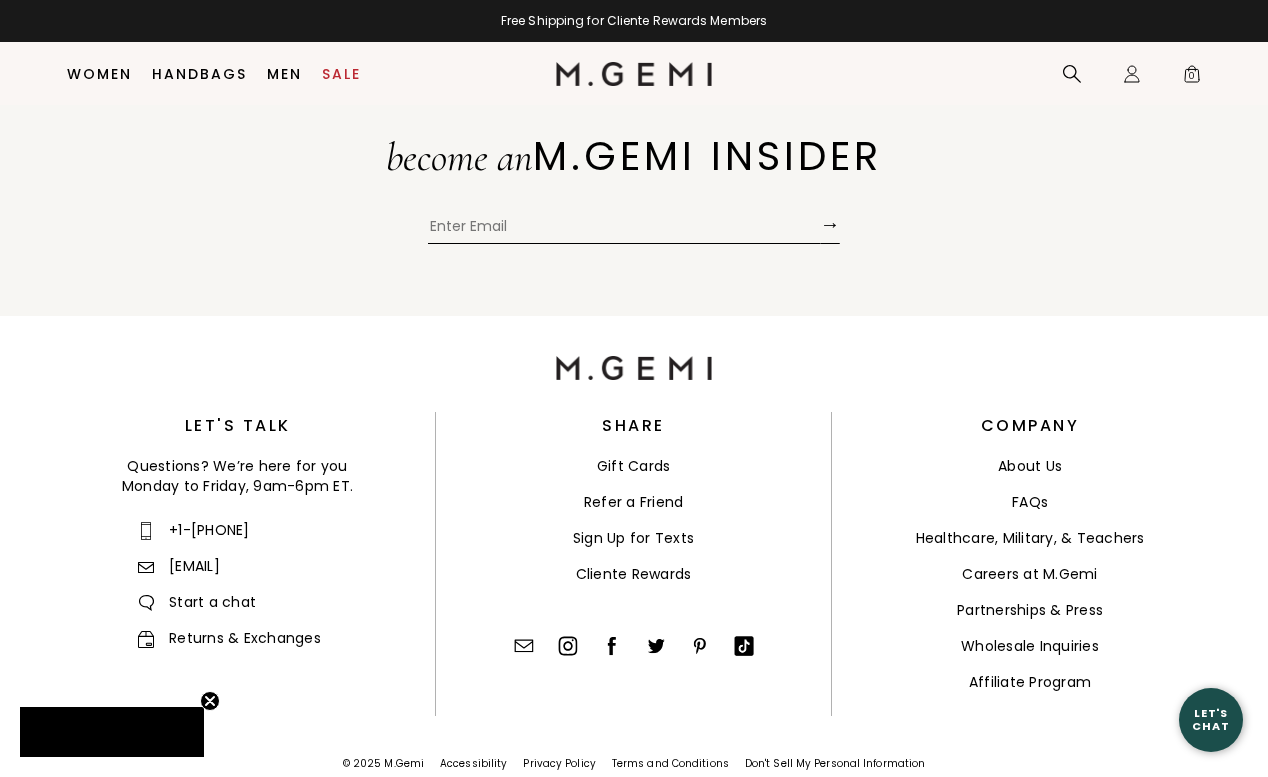 scroll, scrollTop: 4322, scrollLeft: 0, axis: vertical 